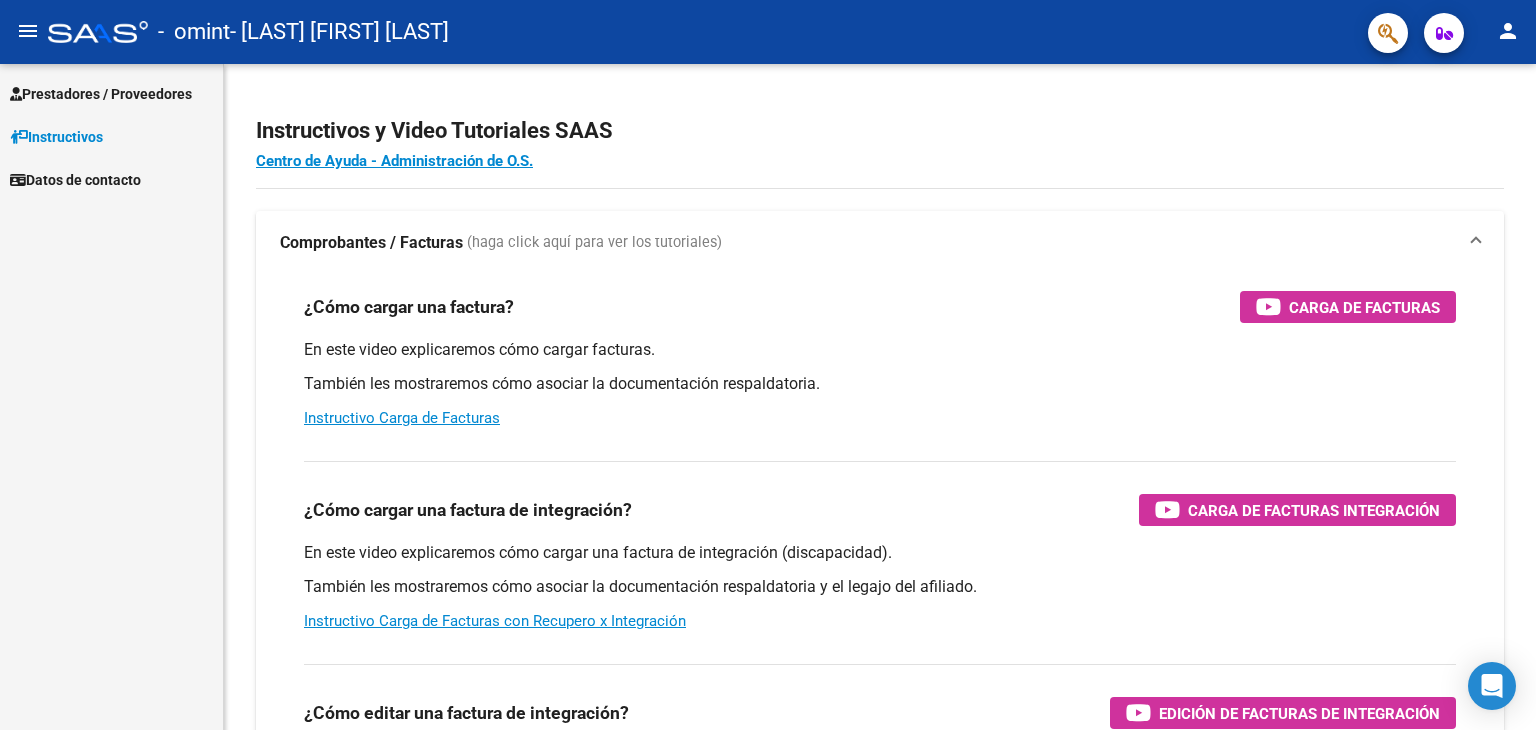 scroll, scrollTop: 0, scrollLeft: 0, axis: both 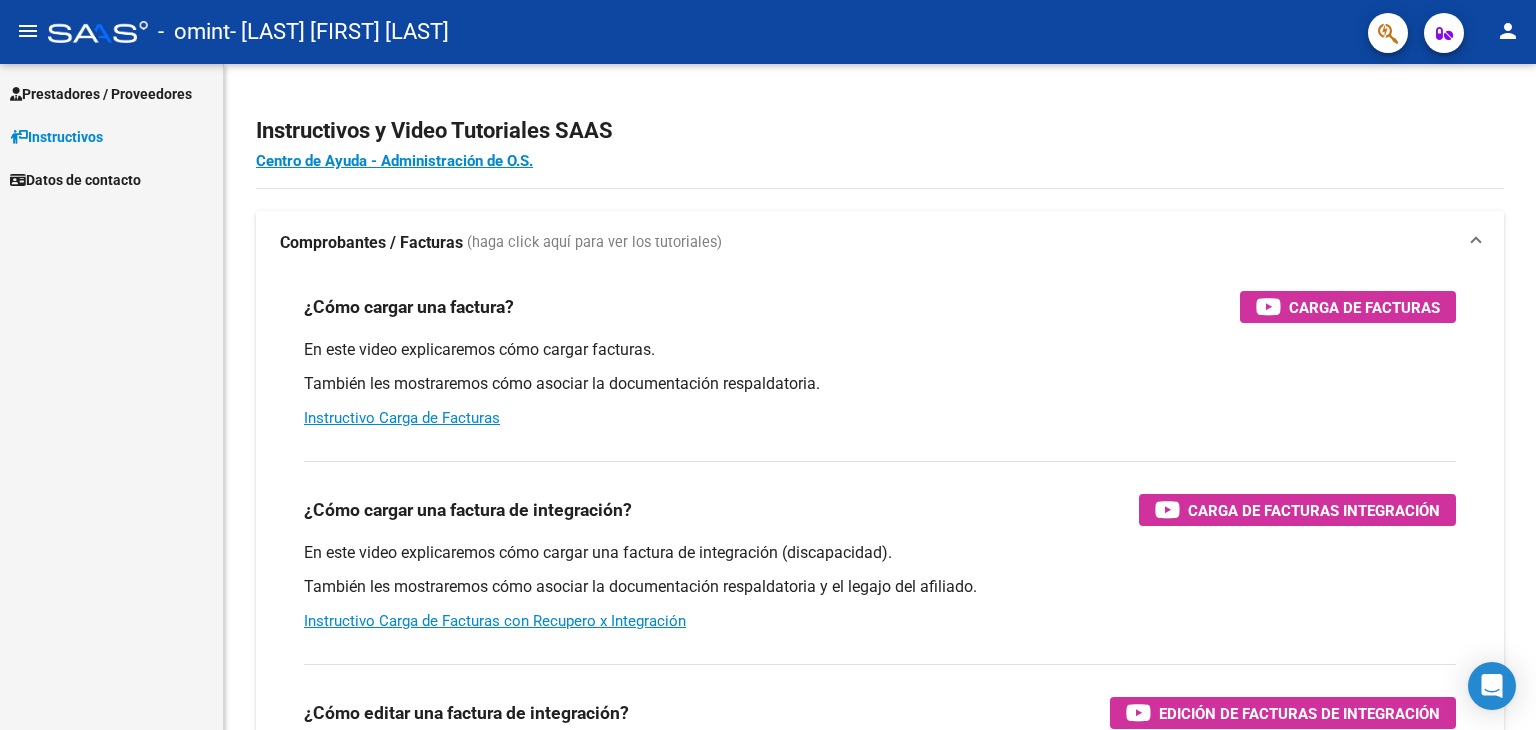 click on "person" 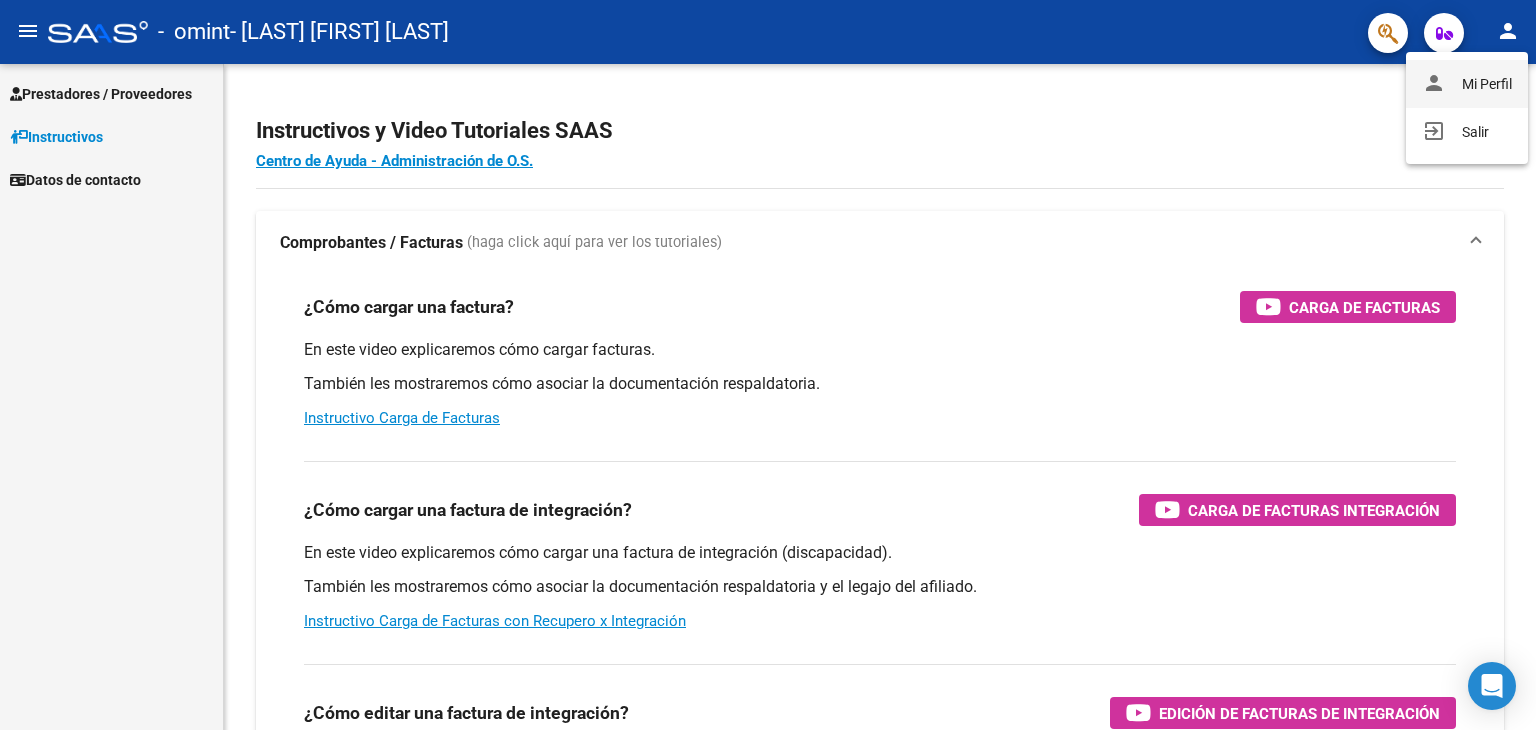 click on "person  Mi Perfil" at bounding box center (1467, 84) 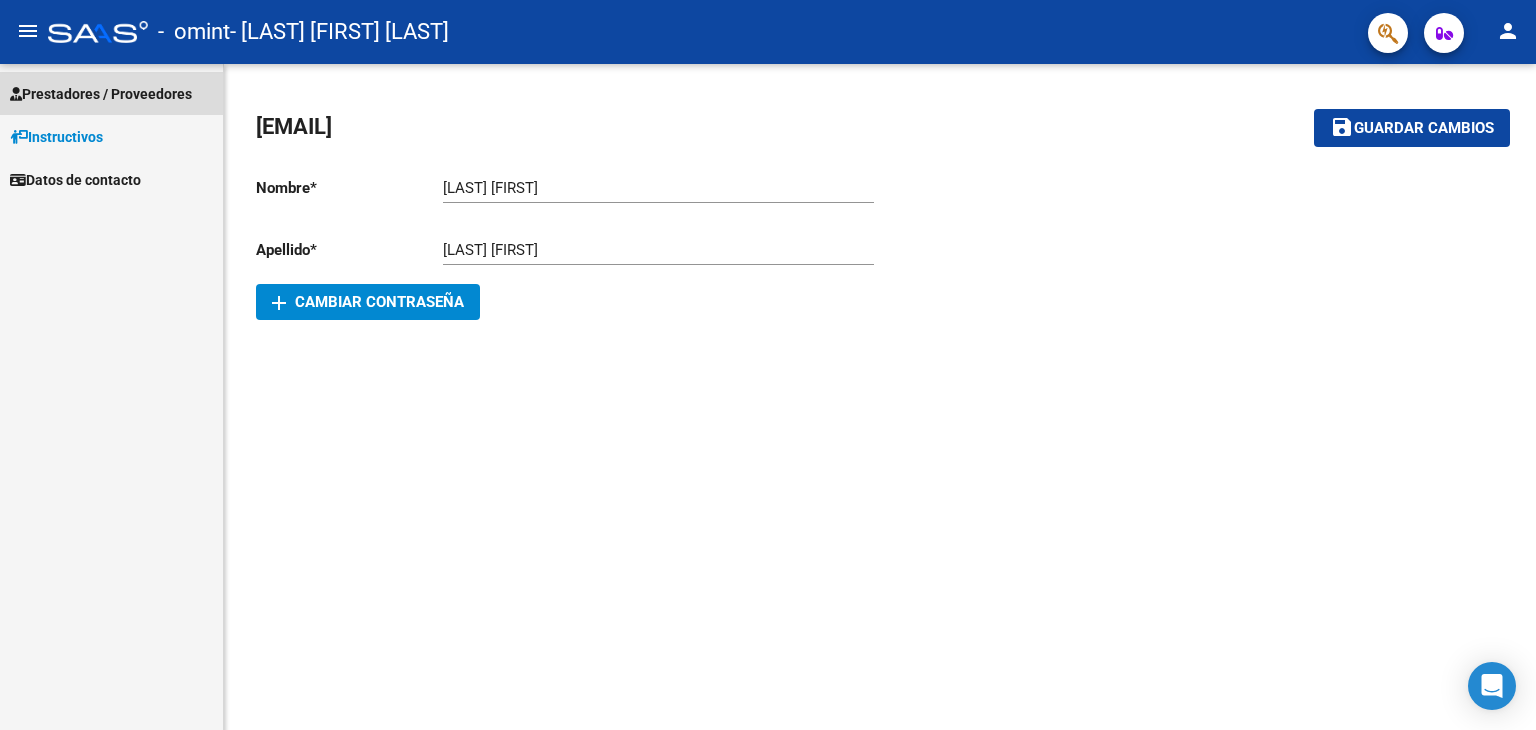 click on "Prestadores / Proveedores" at bounding box center [101, 94] 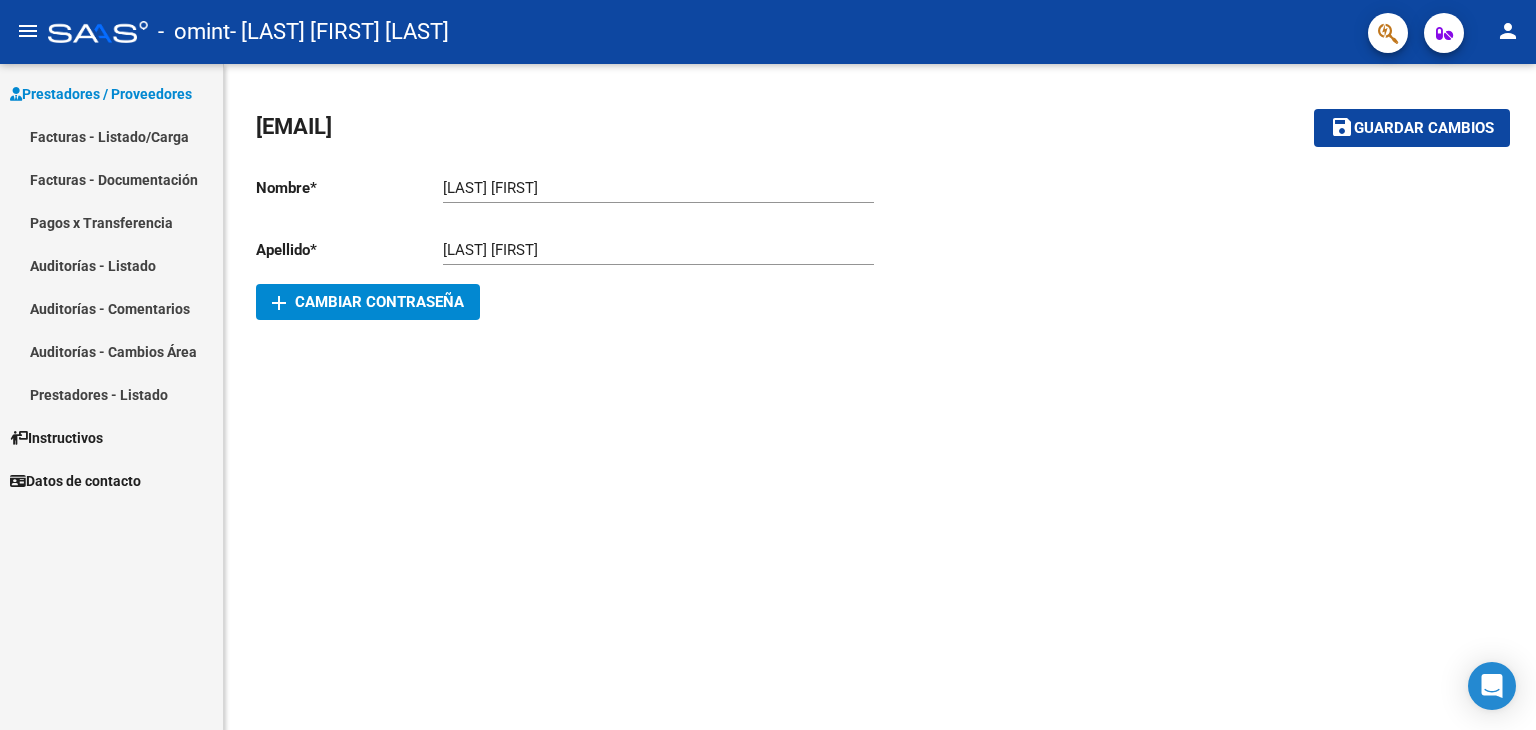 click on "Instructivos" at bounding box center [56, 438] 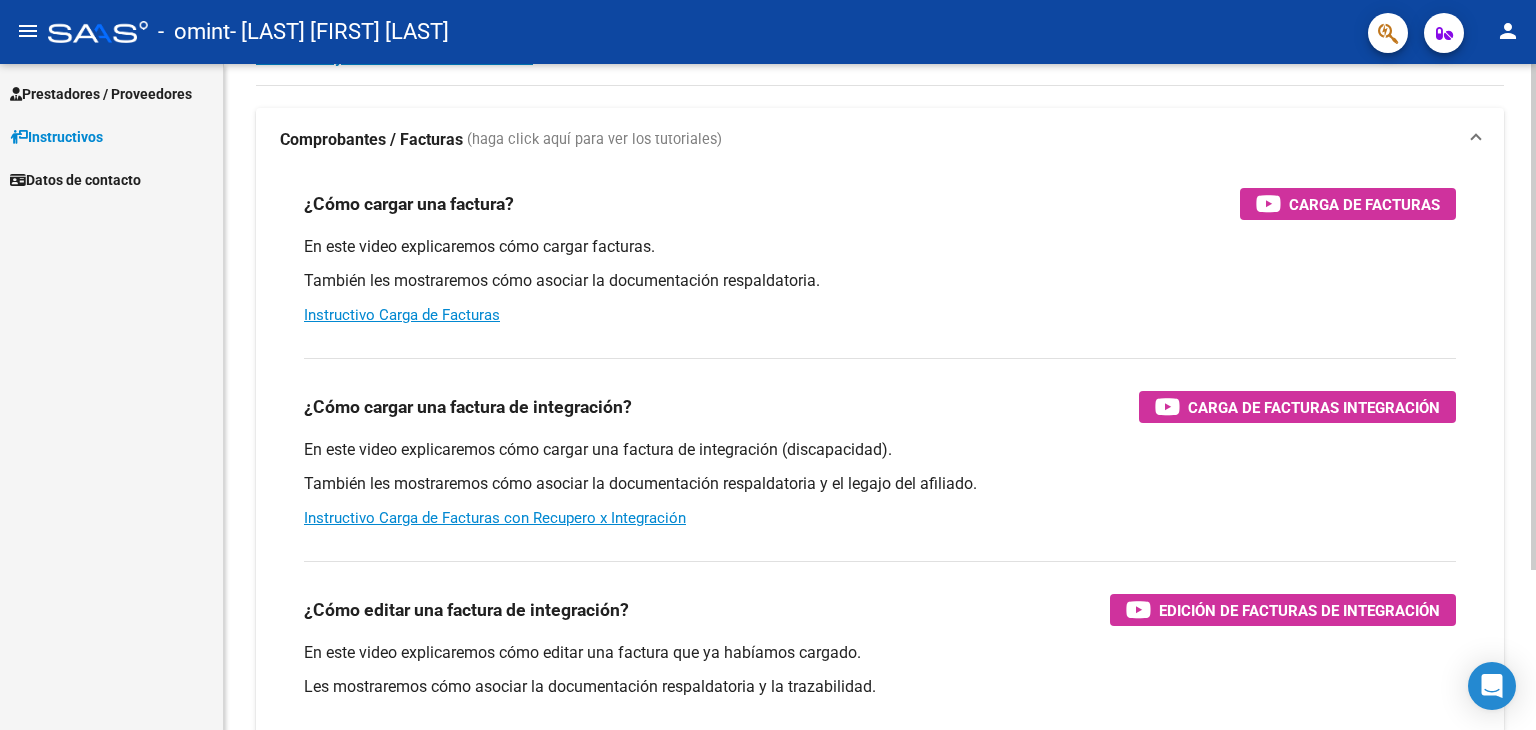 scroll, scrollTop: 0, scrollLeft: 0, axis: both 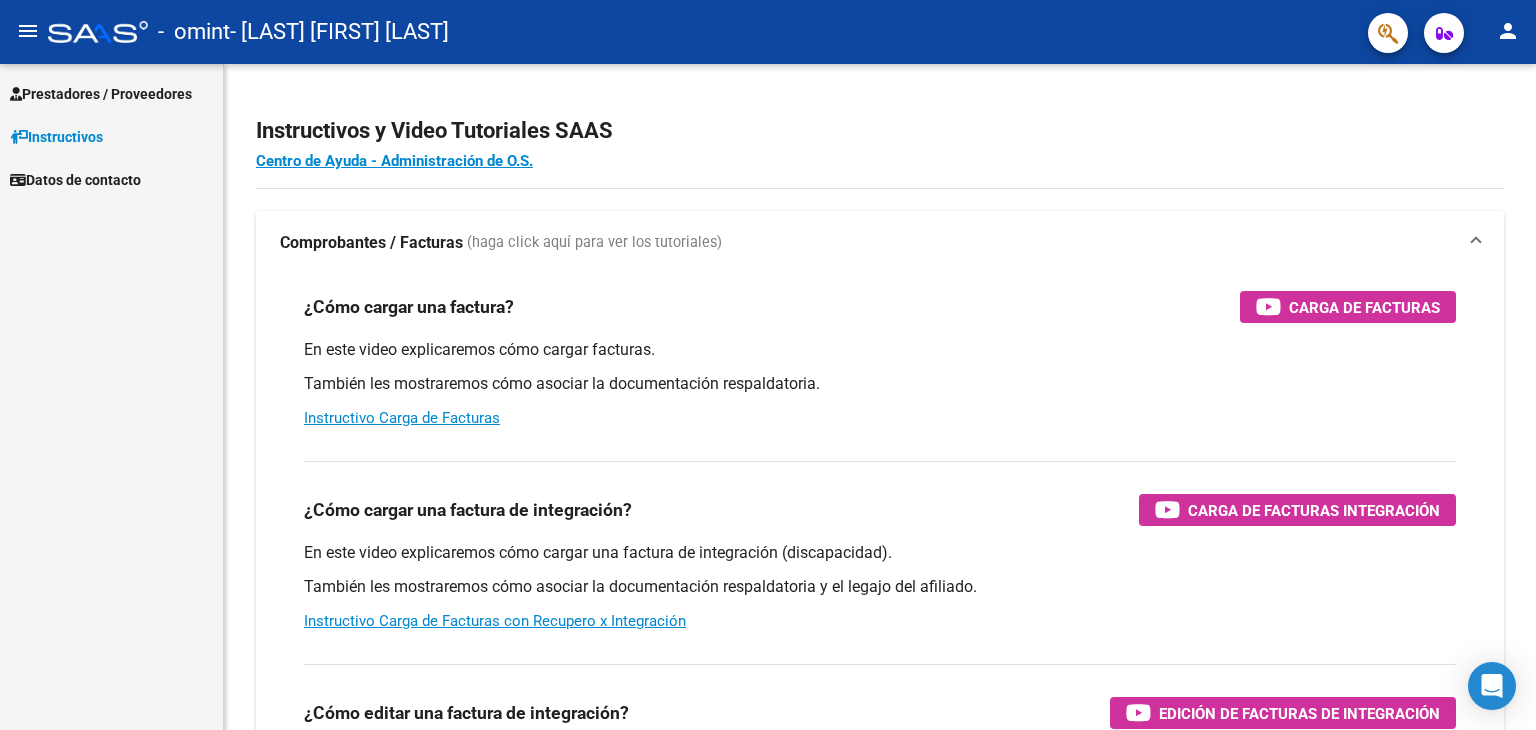click on "Prestadores / Proveedores" at bounding box center [101, 94] 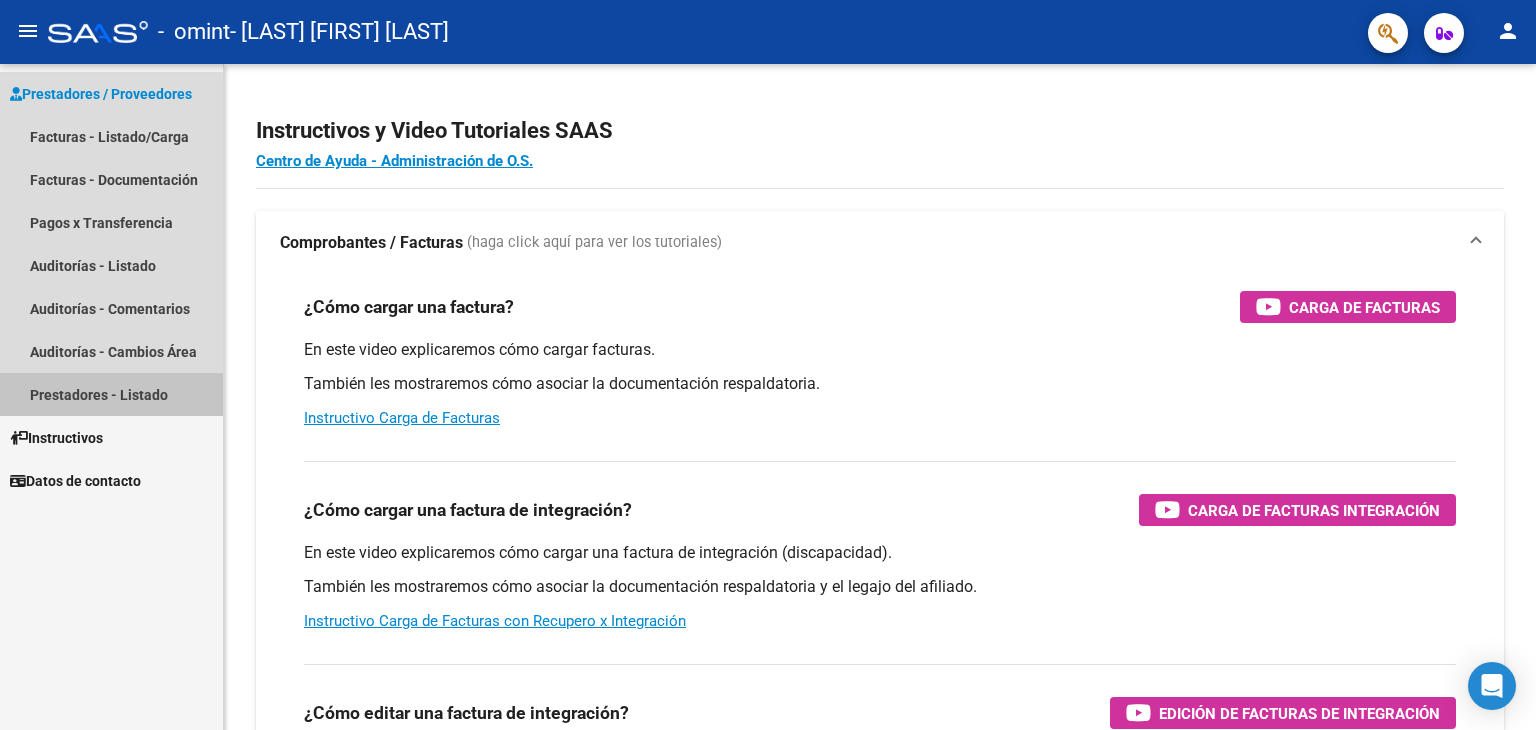click on "Prestadores - Listado" at bounding box center [111, 394] 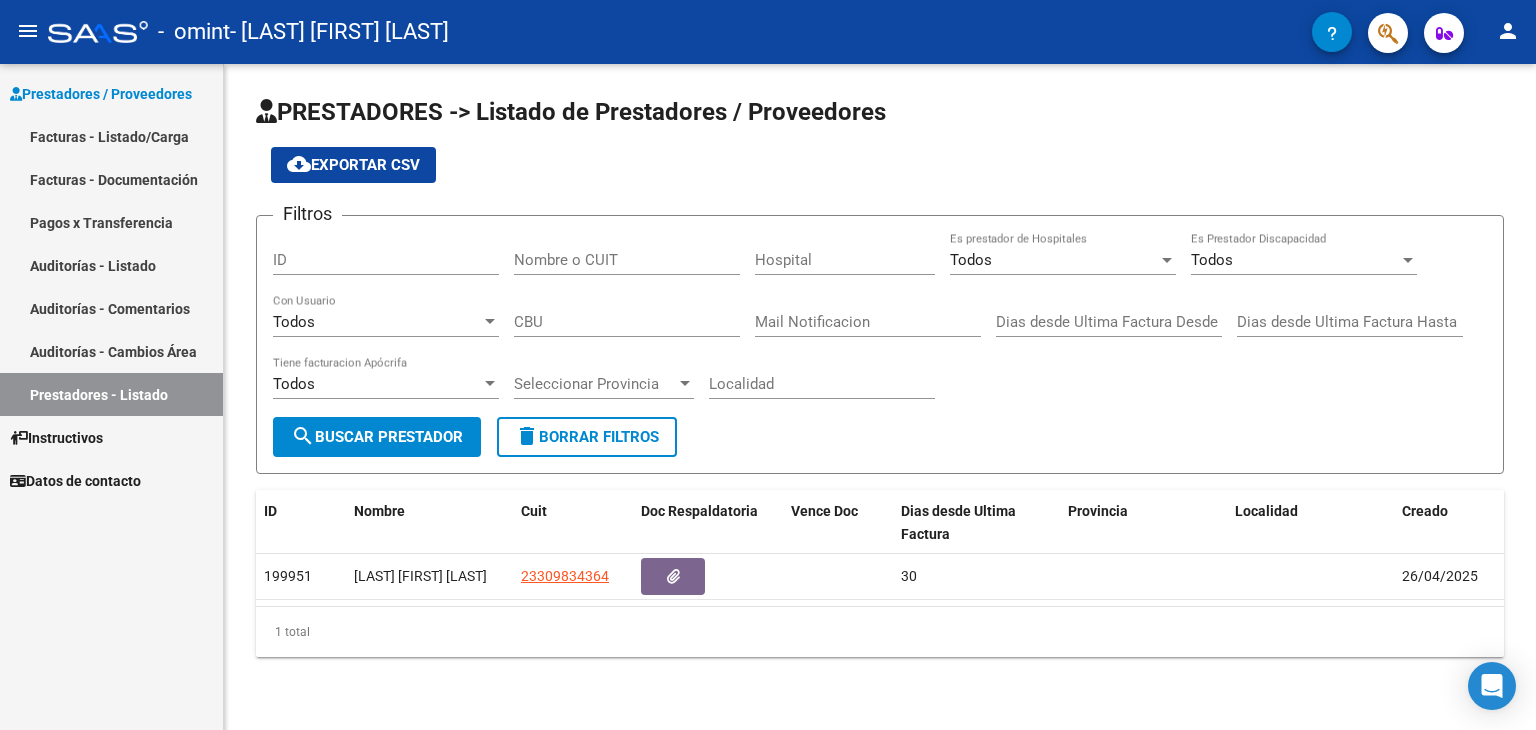 click on "Facturas - Listado/Carga" at bounding box center (111, 136) 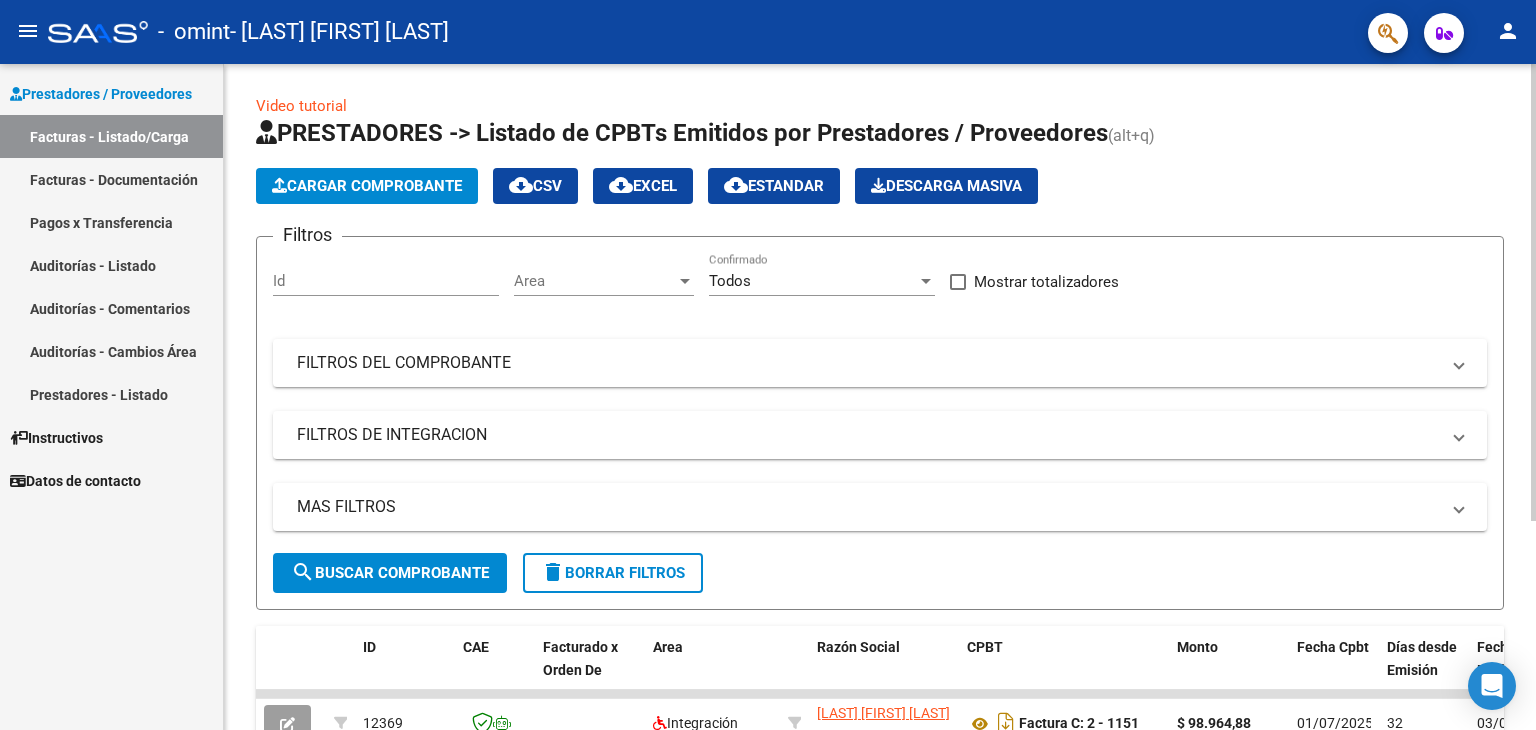 scroll, scrollTop: 0, scrollLeft: 0, axis: both 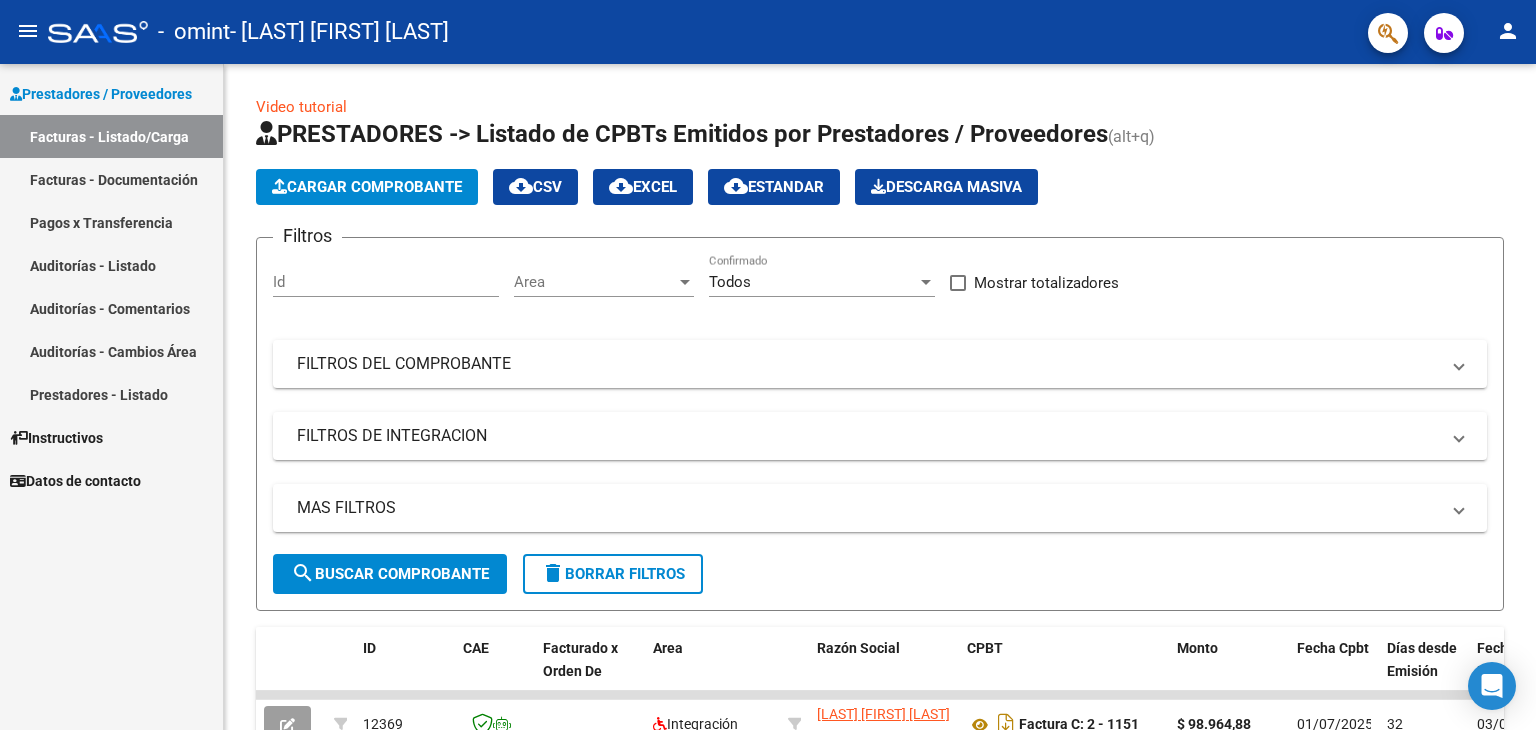 click on "Instructivos" at bounding box center [56, 438] 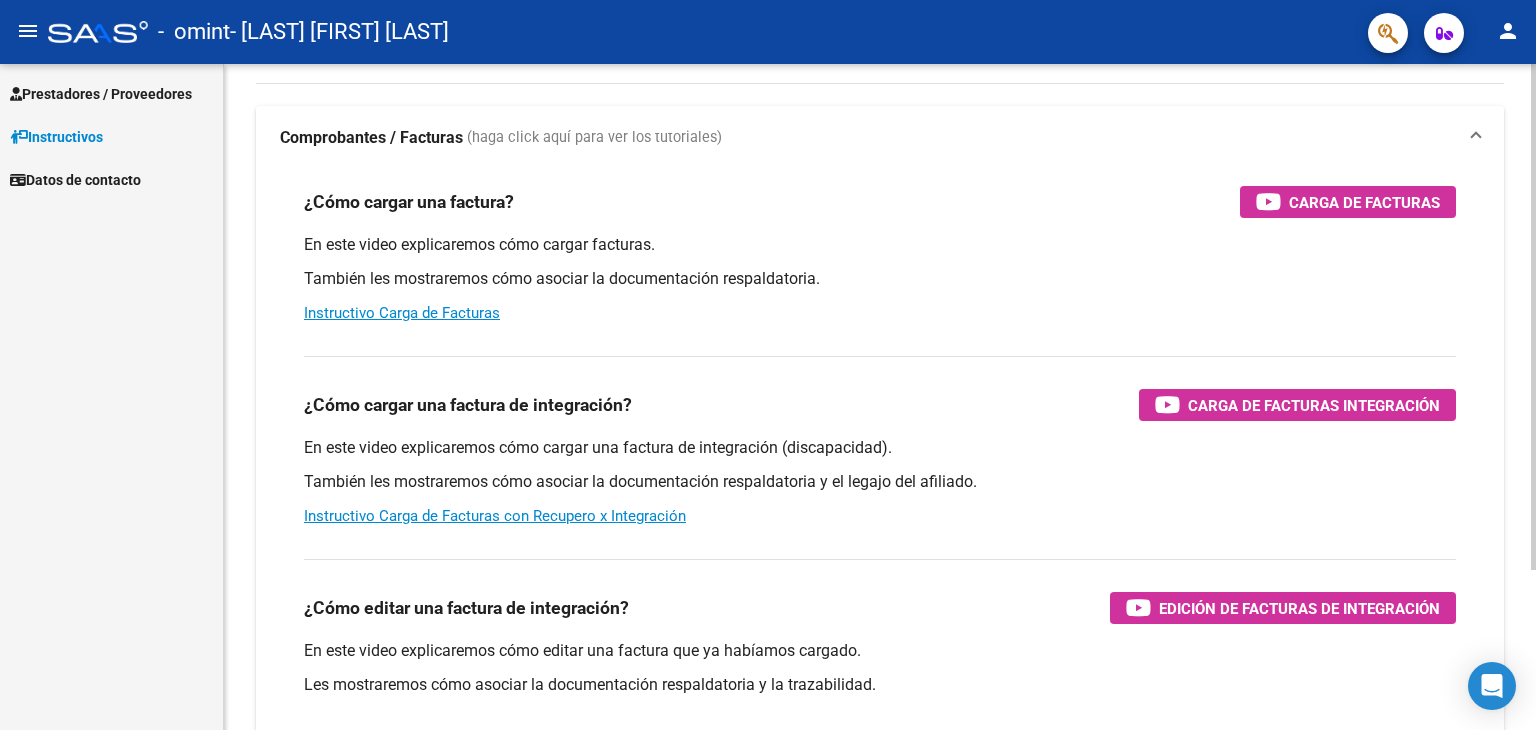 scroll, scrollTop: 0, scrollLeft: 0, axis: both 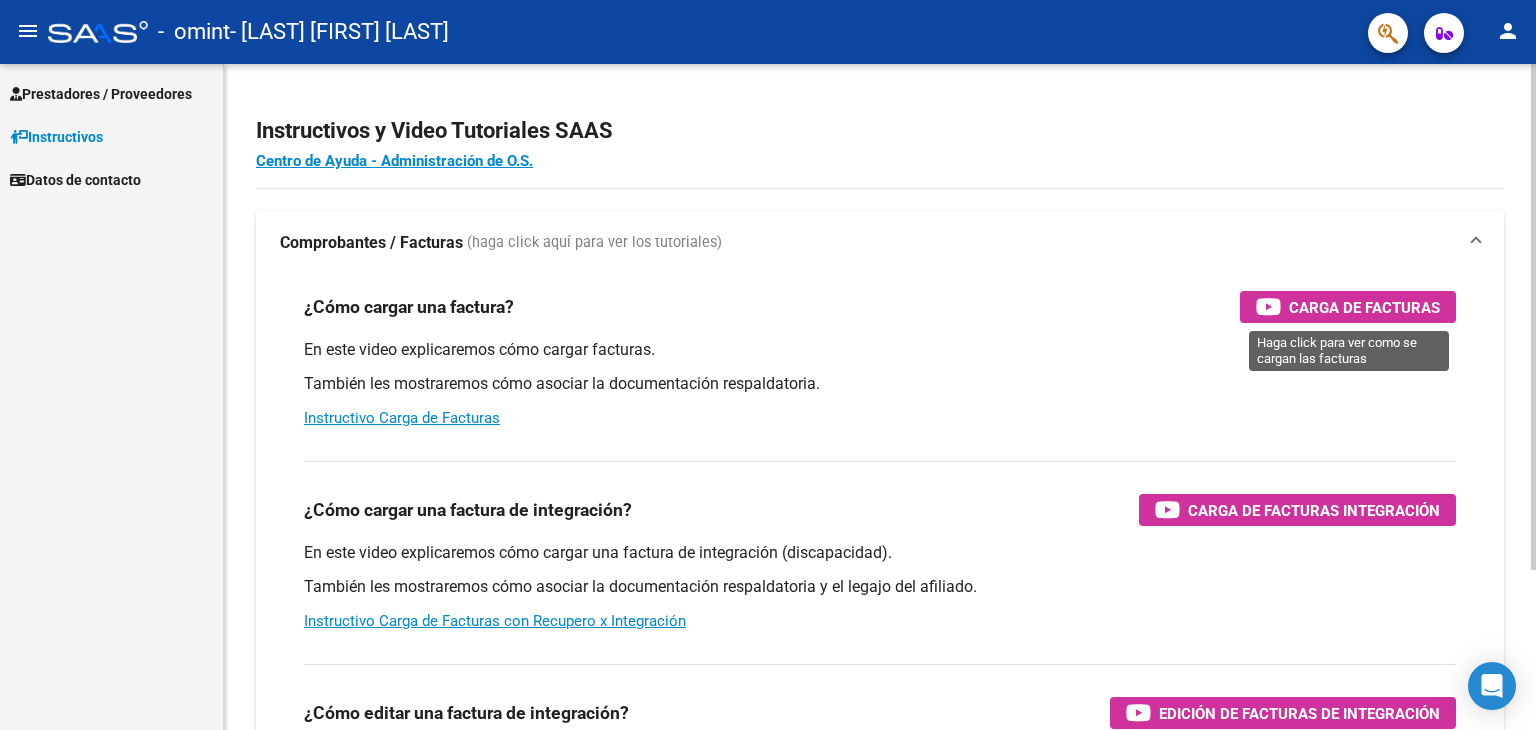 click on "Carga de Facturas" at bounding box center [1364, 307] 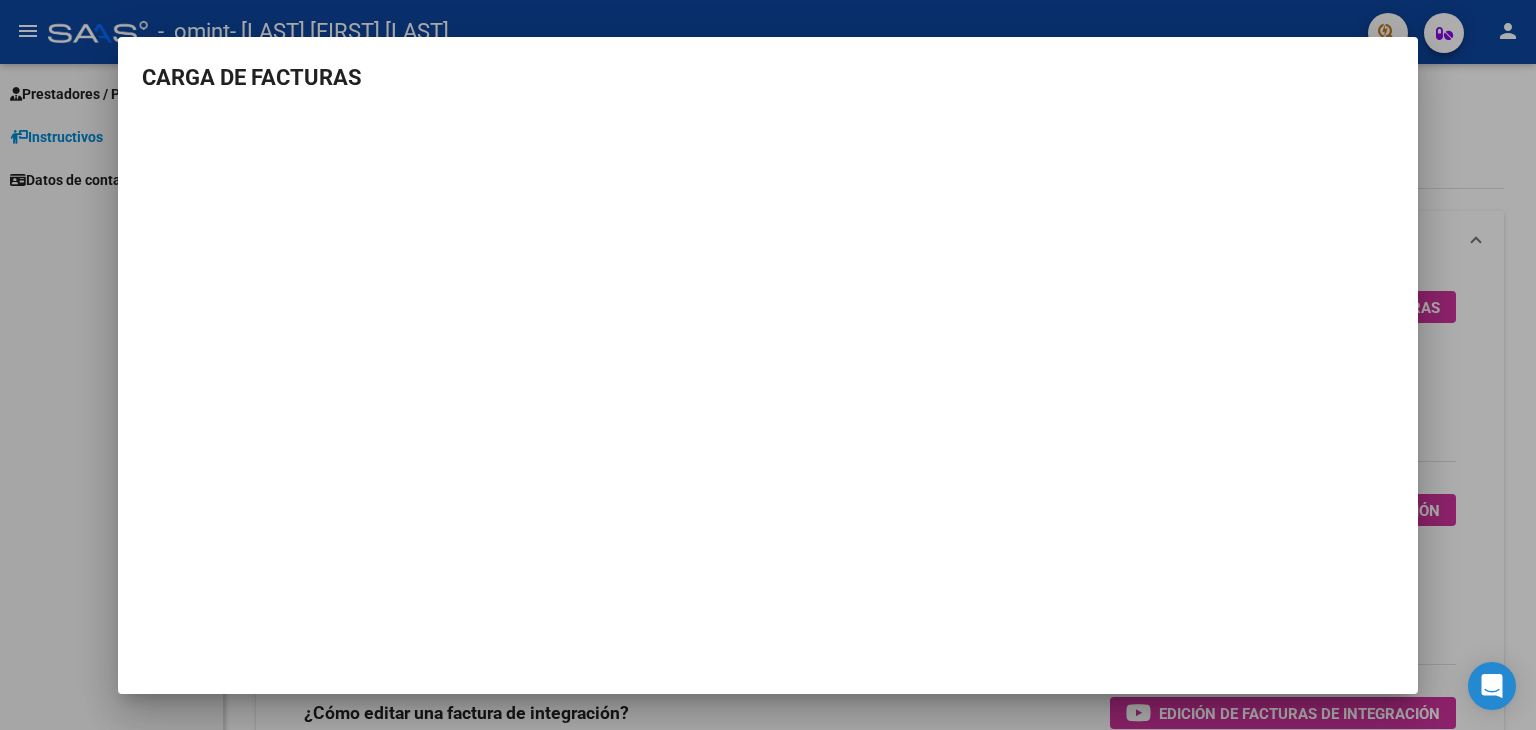 click on "CARGA DE FACTURAS" at bounding box center [768, 77] 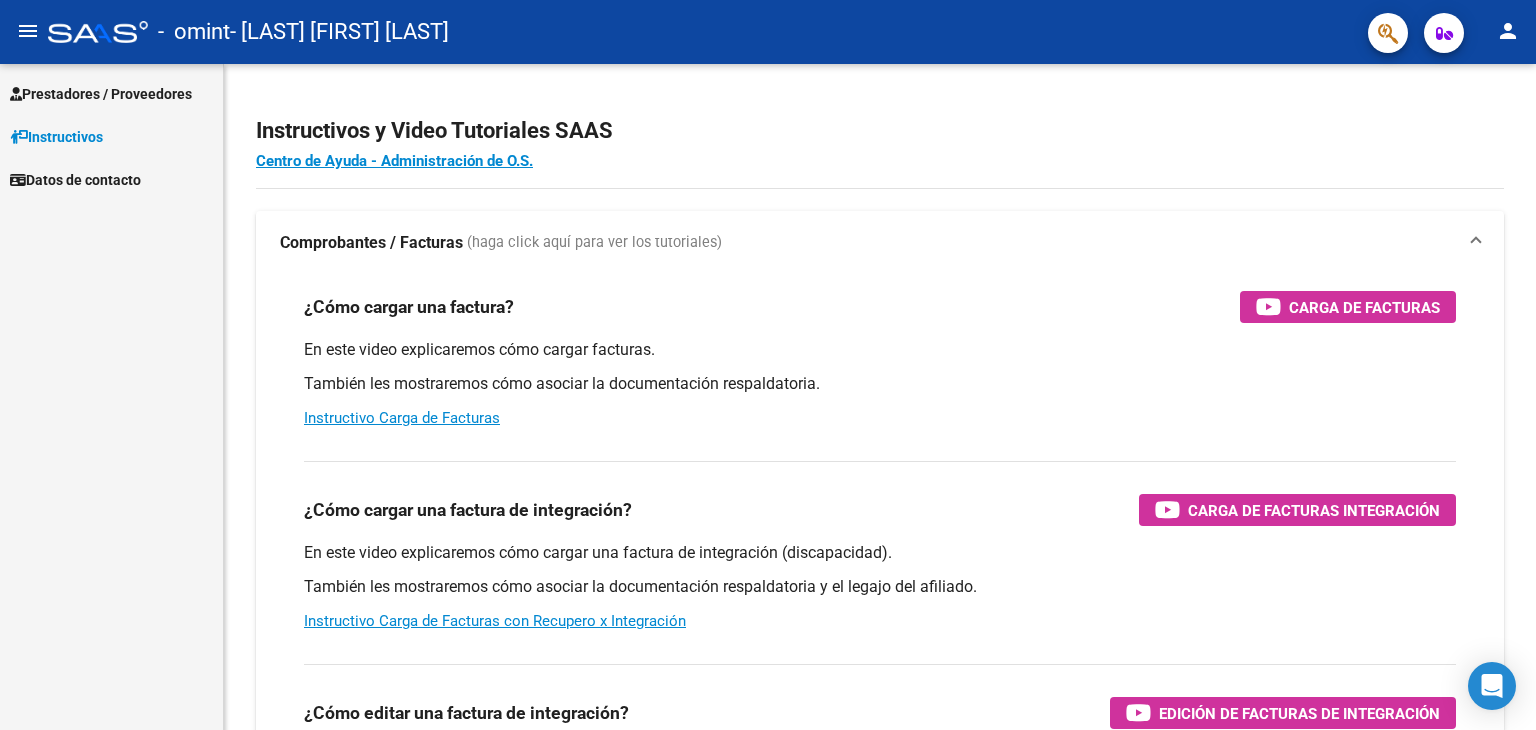 click on "Prestadores / Proveedores" at bounding box center (101, 94) 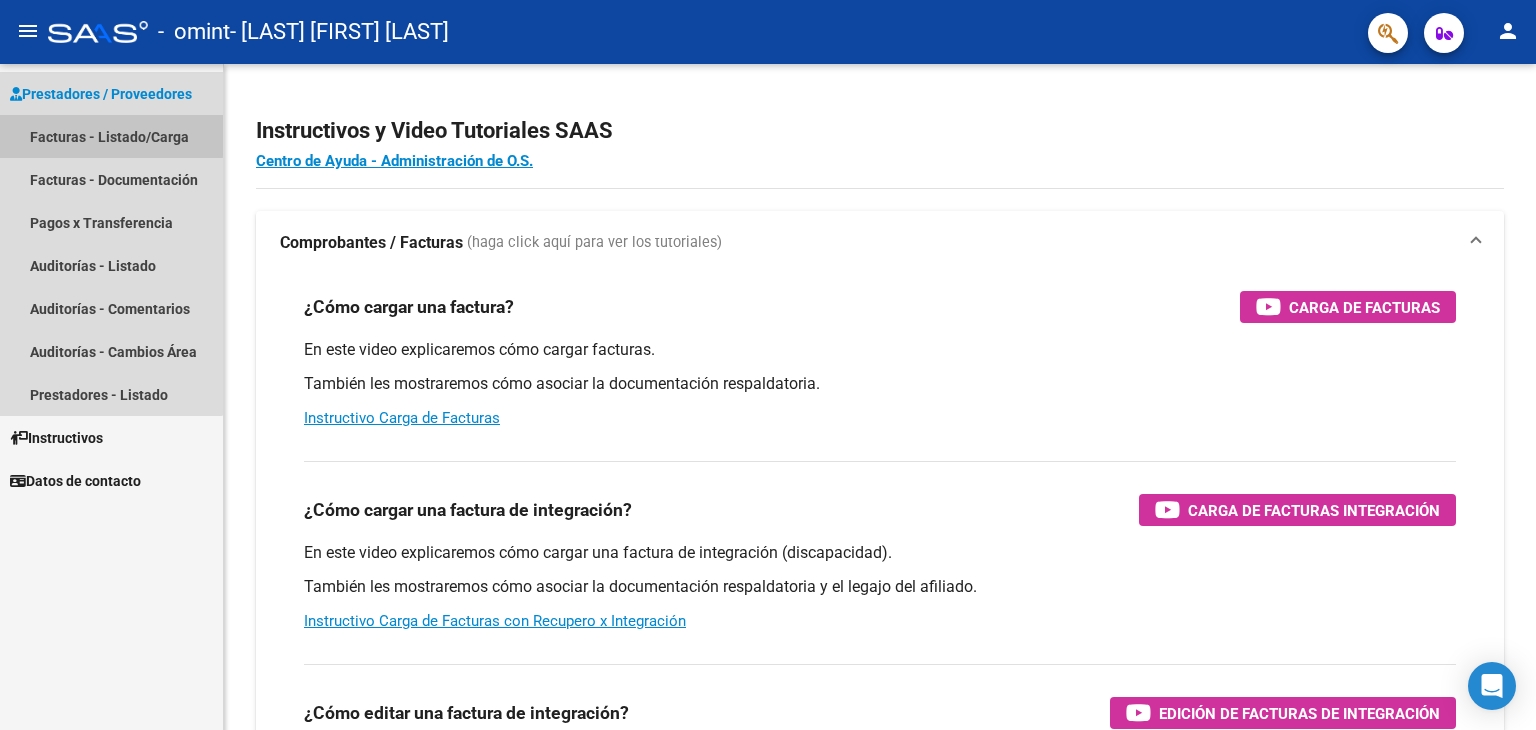 click on "Facturas - Listado/Carga" at bounding box center [111, 136] 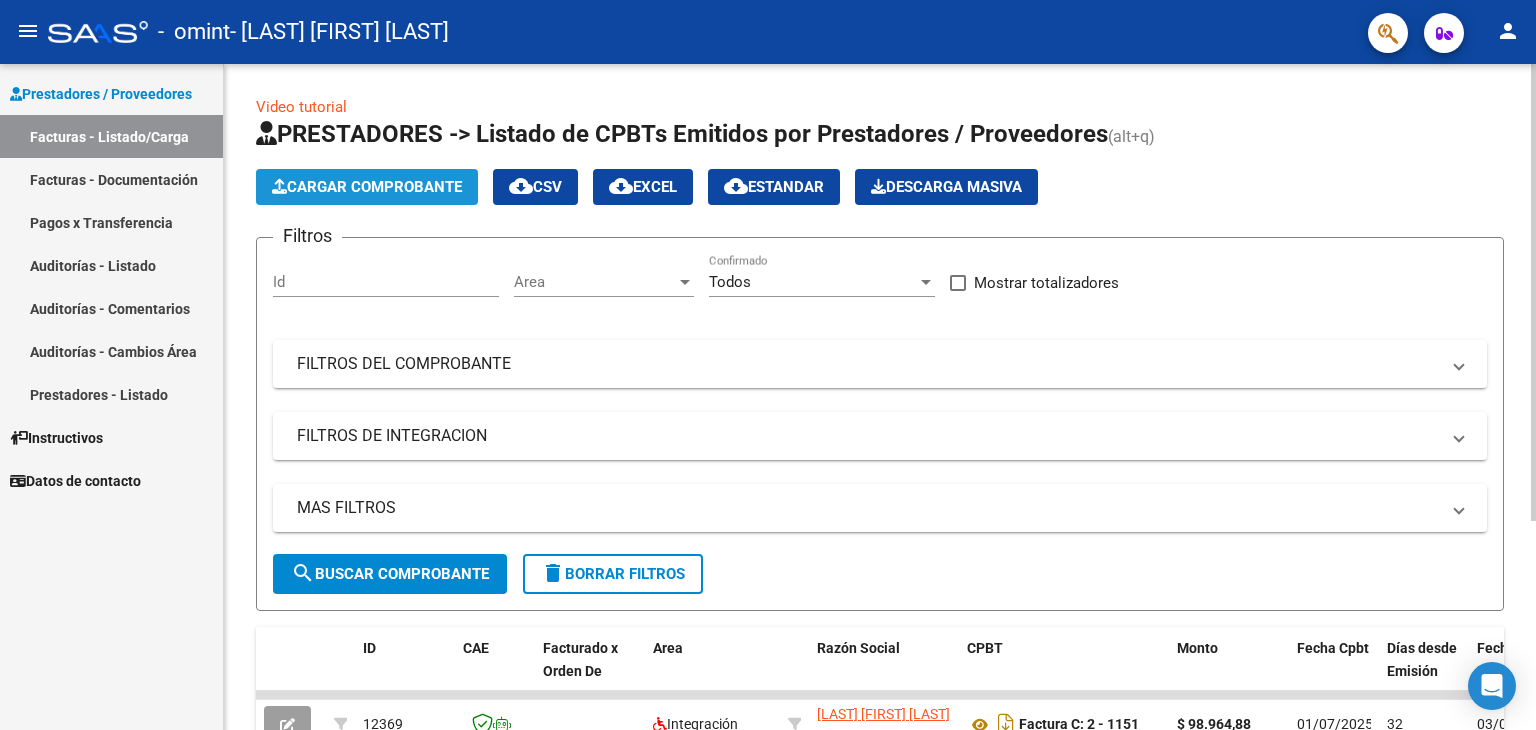 click on "Cargar Comprobante" 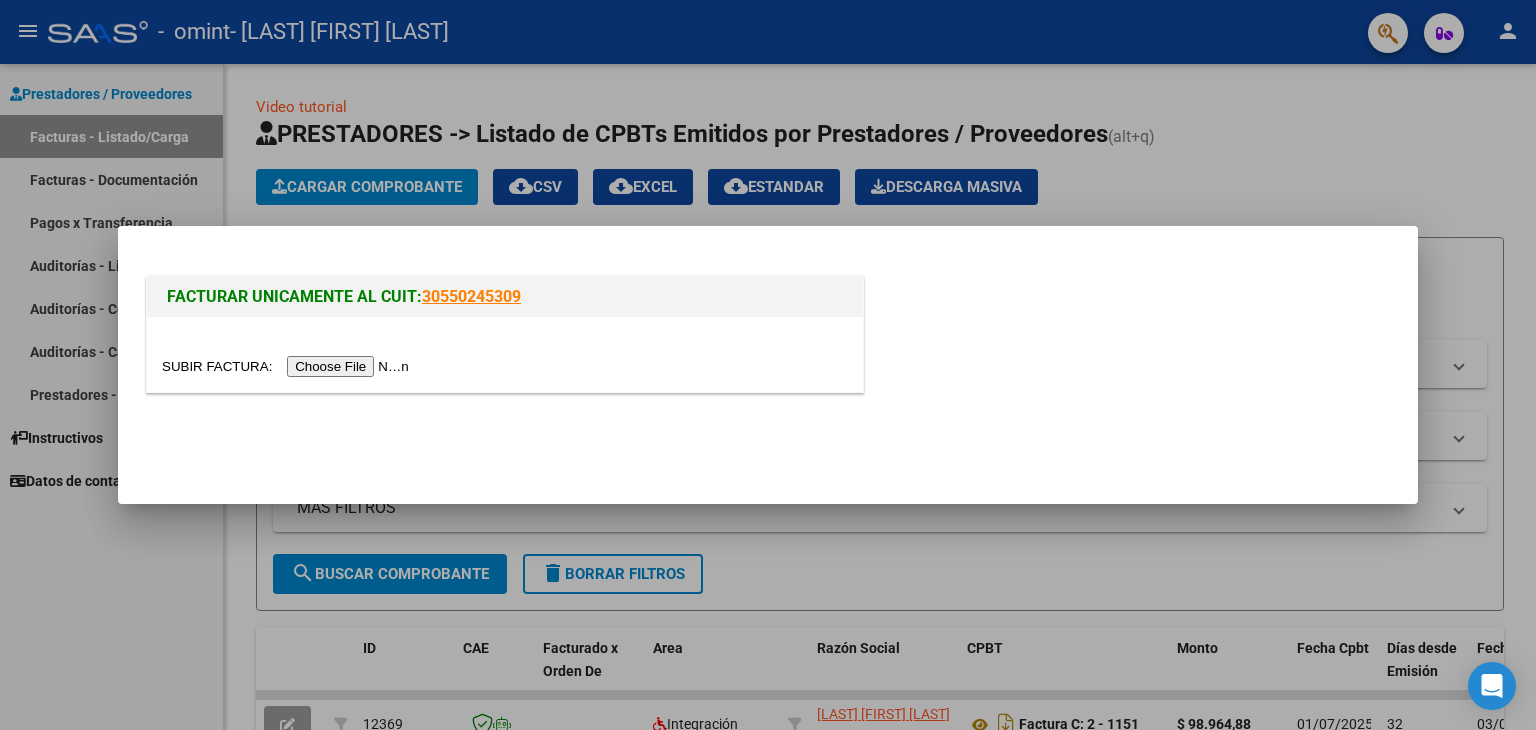 click at bounding box center [288, 366] 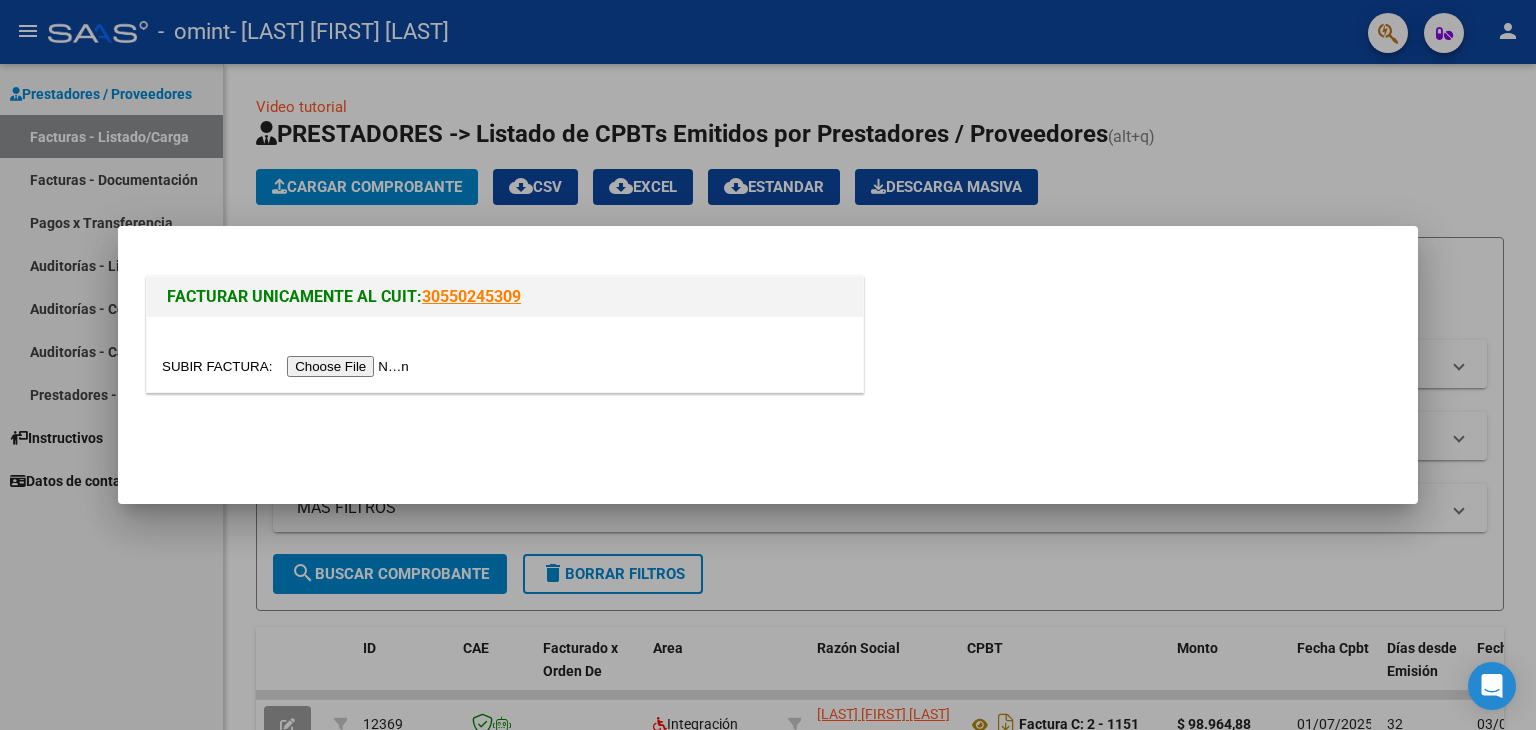 click at bounding box center (288, 366) 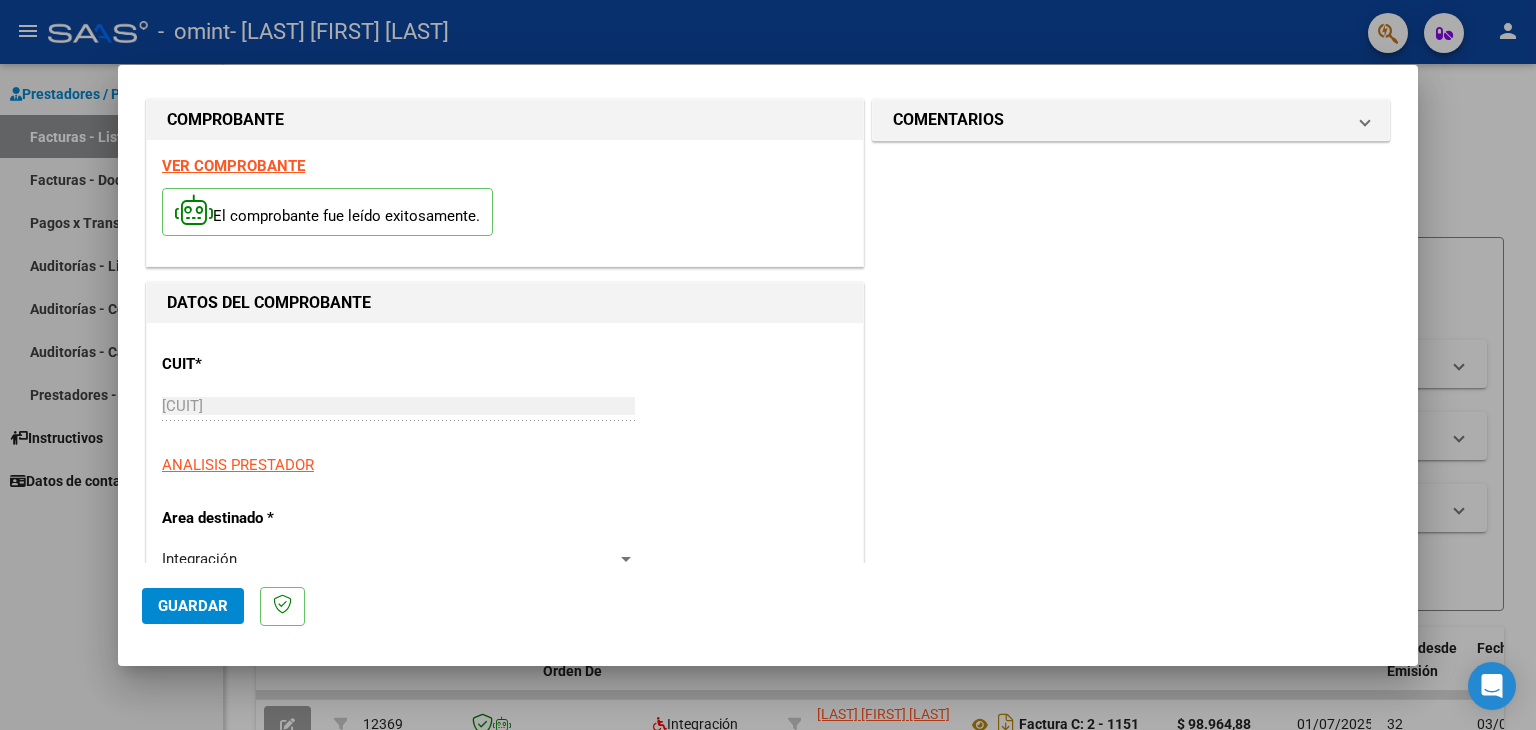 scroll, scrollTop: 0, scrollLeft: 0, axis: both 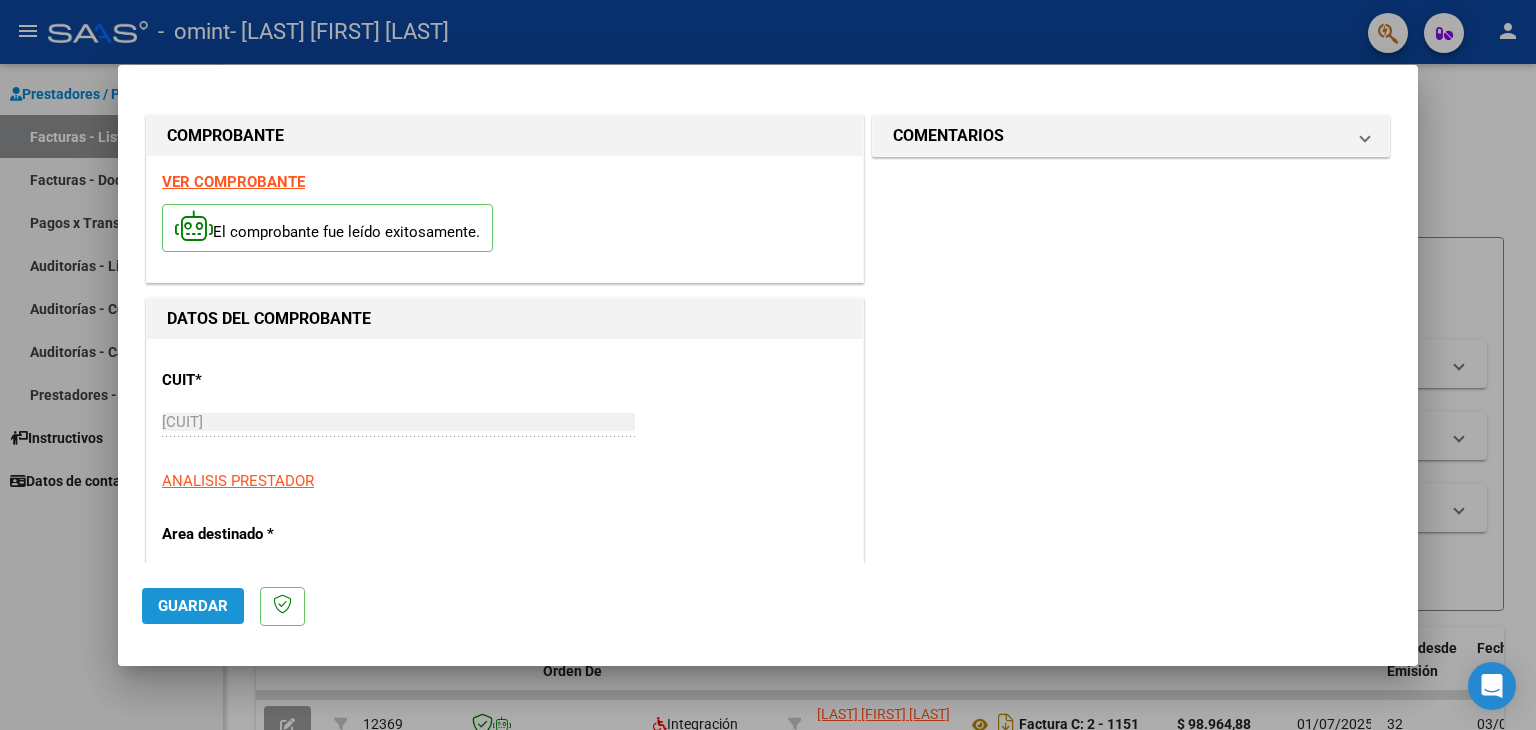 click on "Guardar" 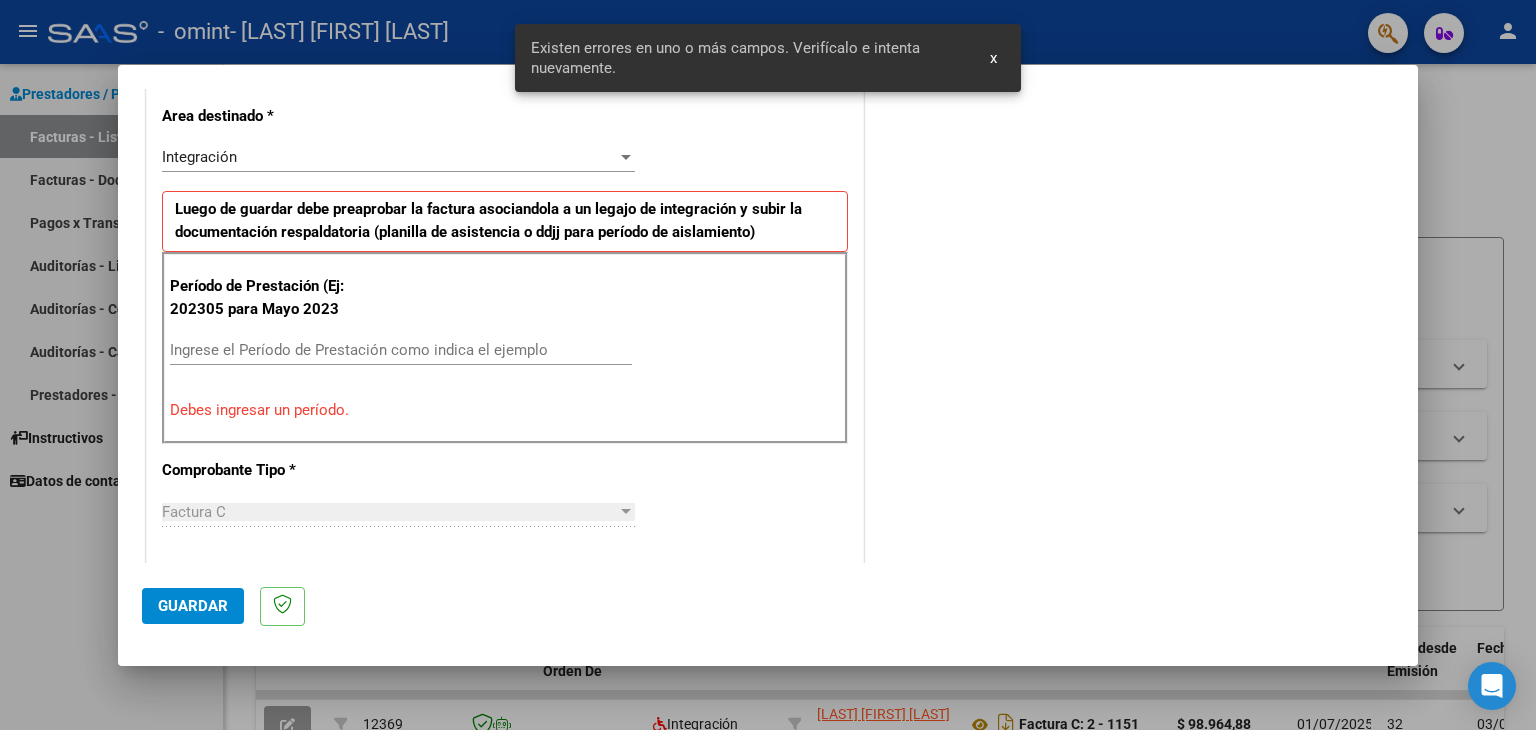 scroll, scrollTop: 420, scrollLeft: 0, axis: vertical 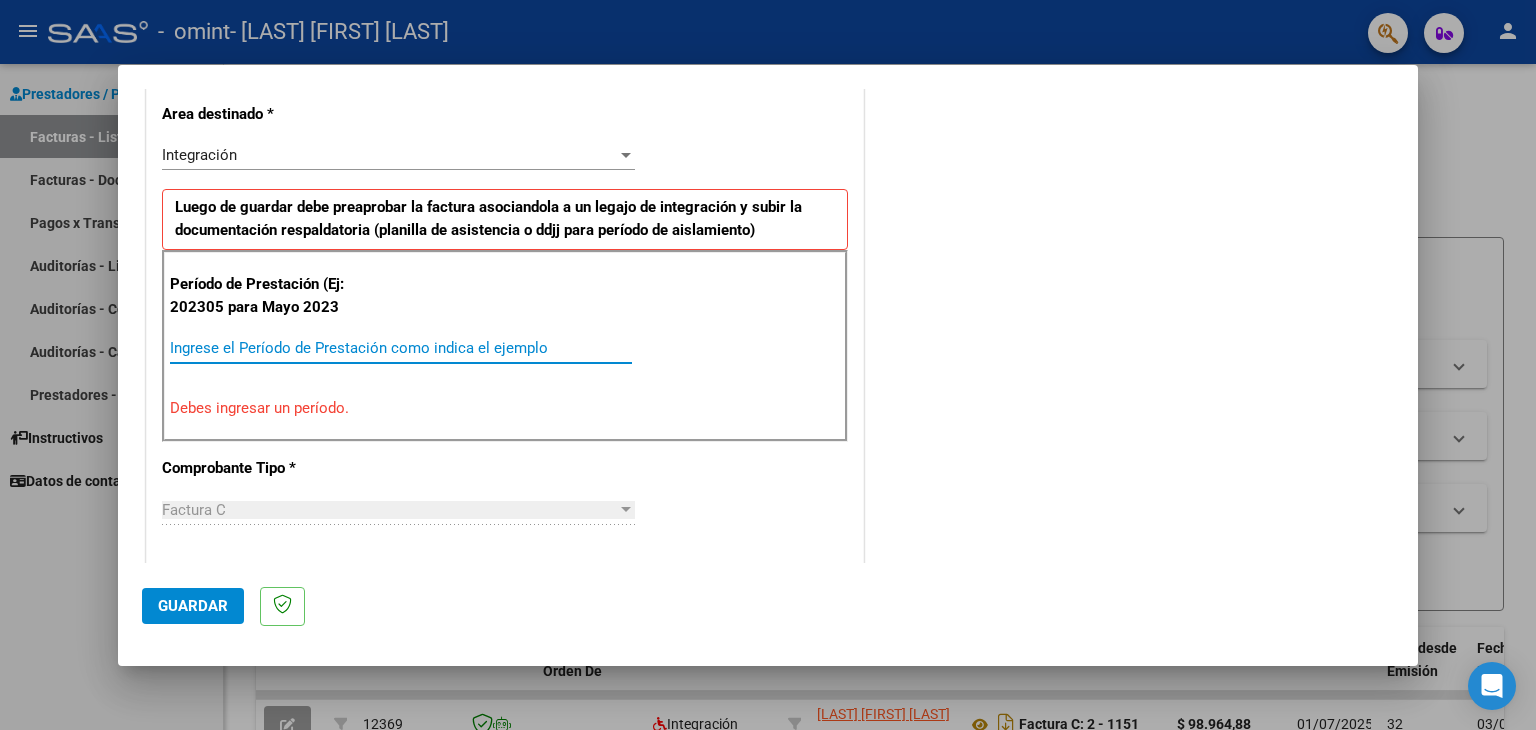 click on "Ingrese el Período de Prestación como indica el ejemplo" at bounding box center [401, 348] 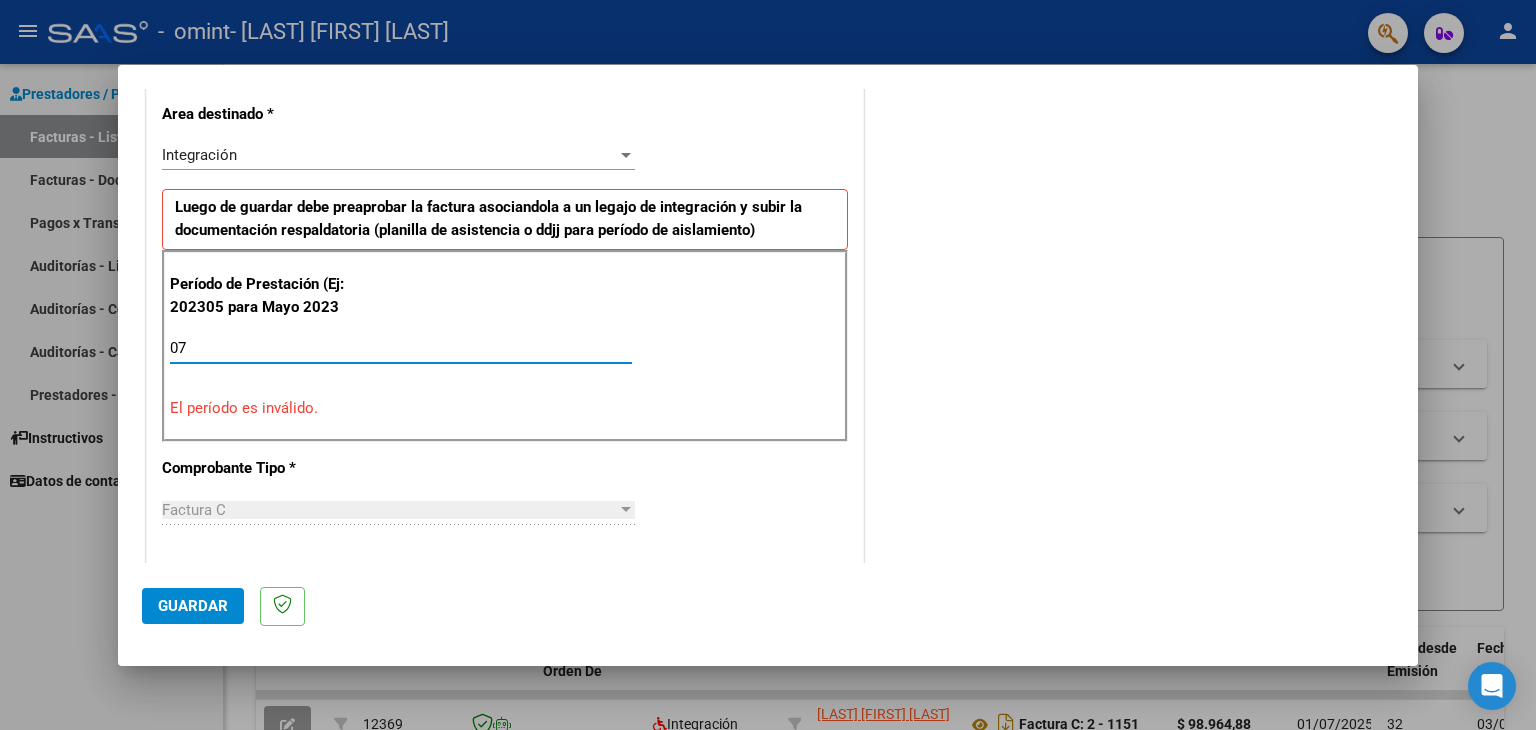 type on "0" 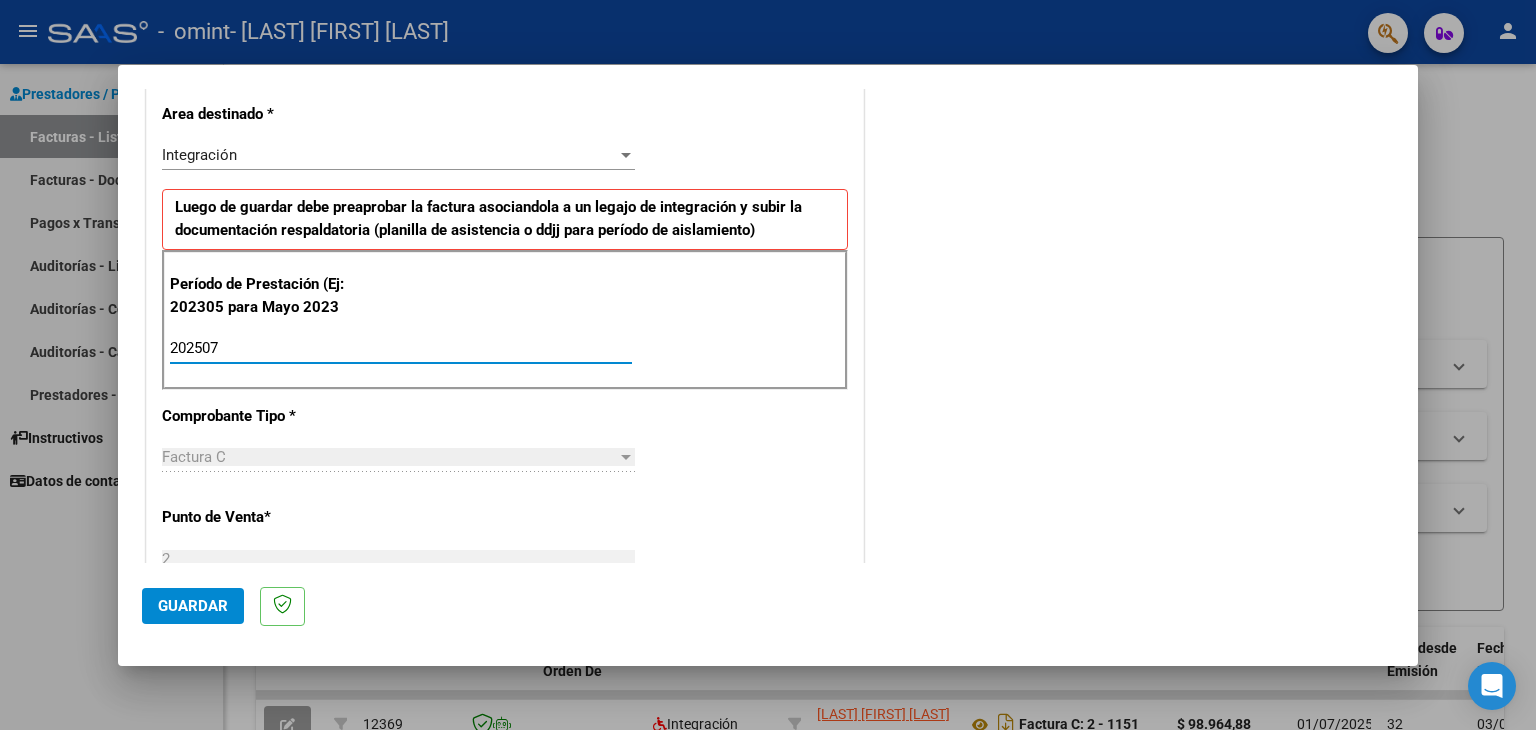 type on "202507" 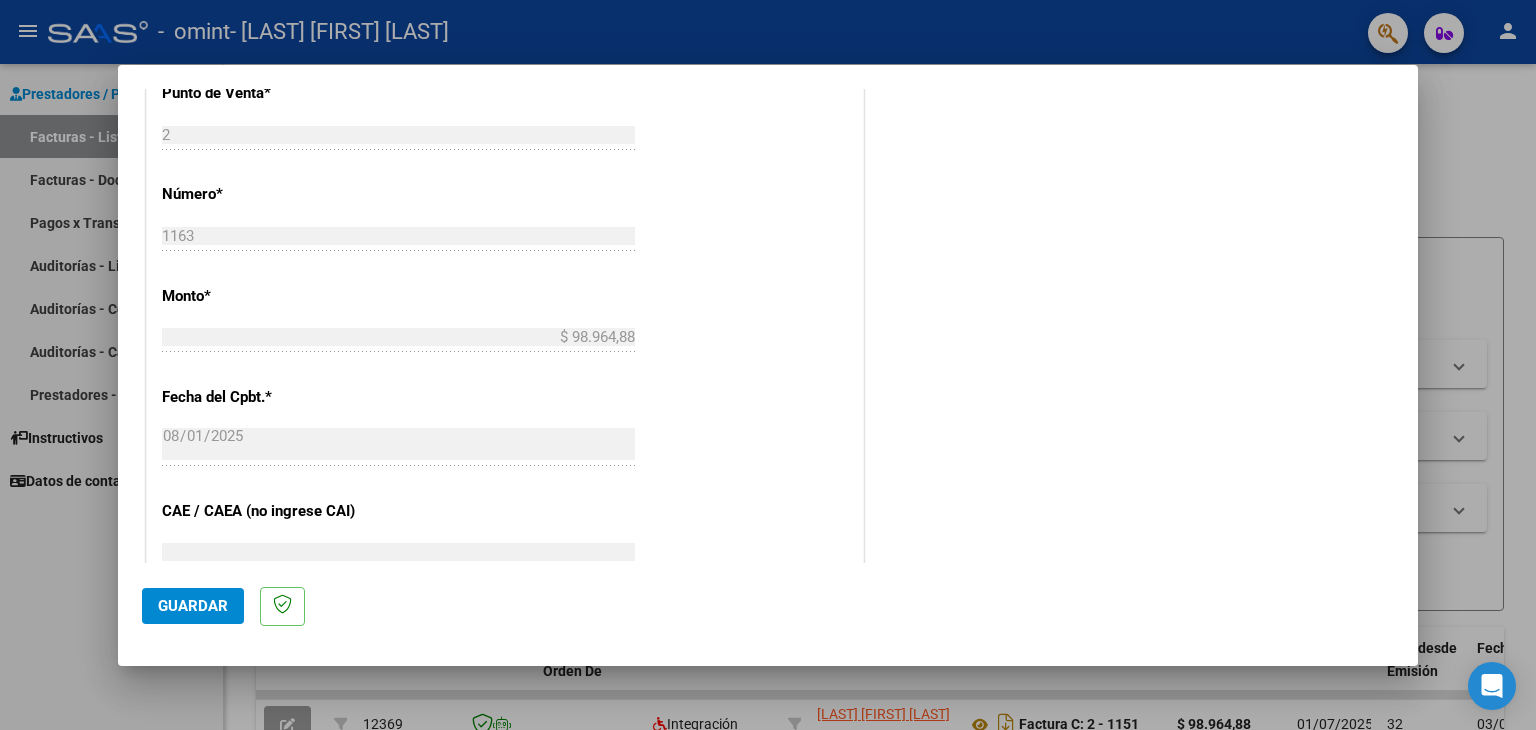 scroll, scrollTop: 1020, scrollLeft: 0, axis: vertical 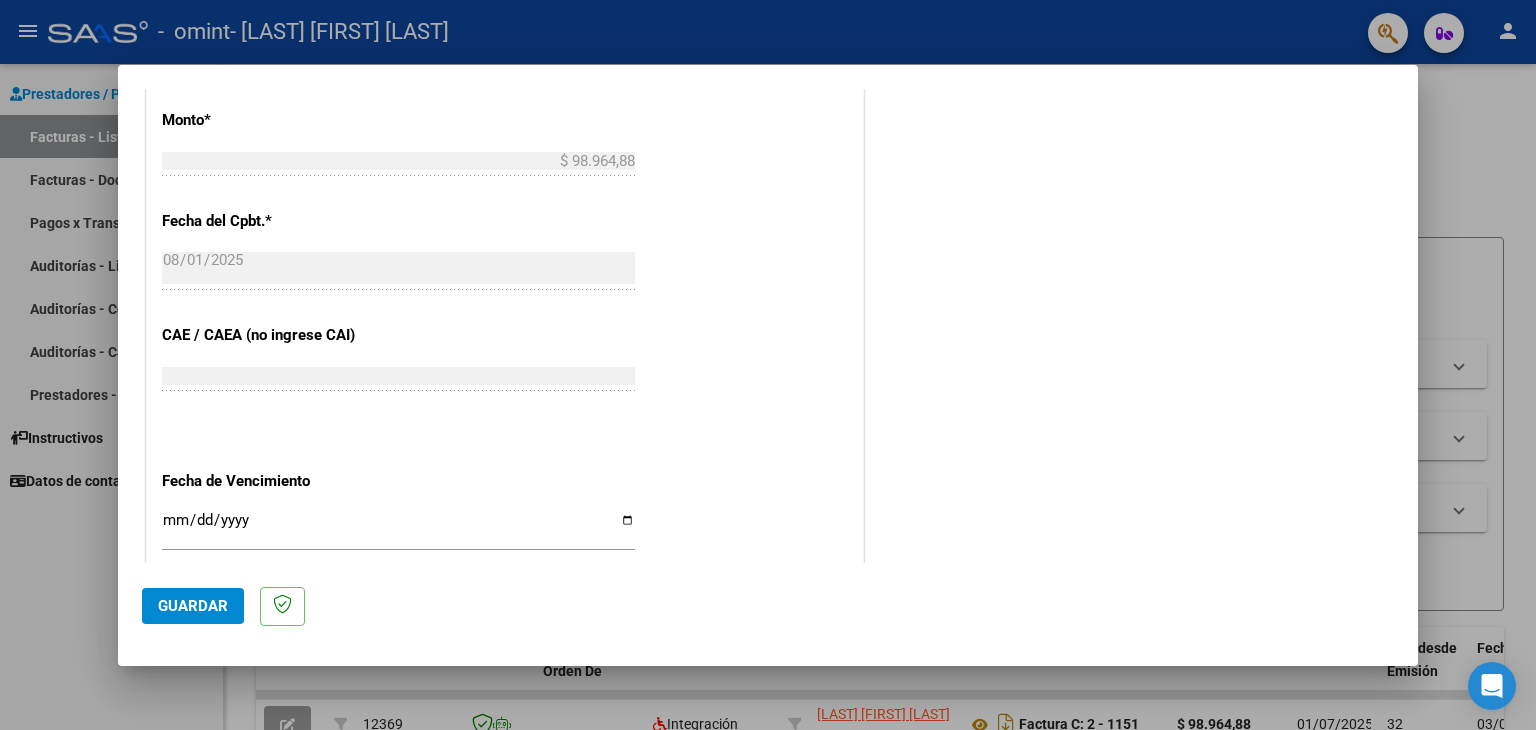 drag, startPoint x: 160, startPoint y: 629, endPoint x: 162, endPoint y: 610, distance: 19.104973 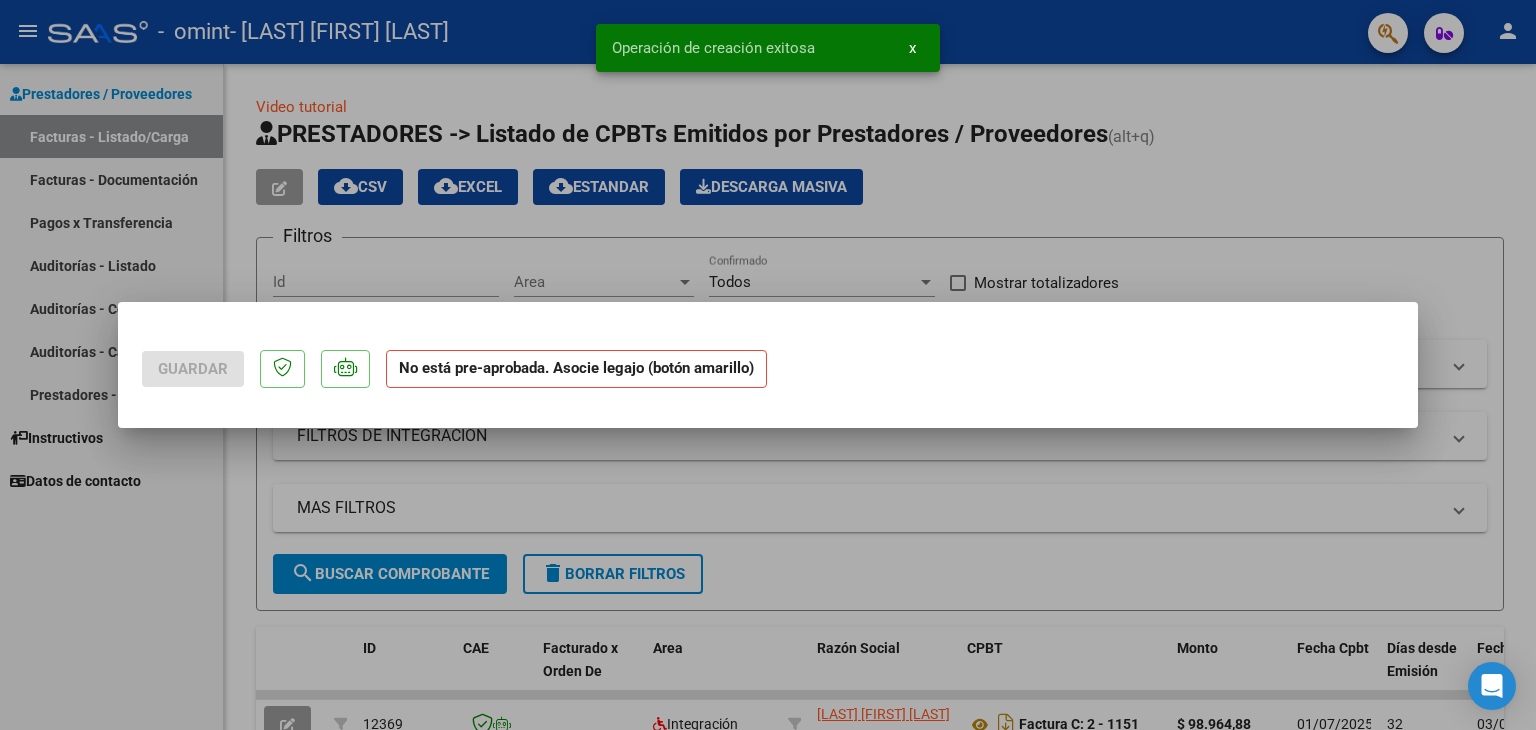 scroll, scrollTop: 0, scrollLeft: 0, axis: both 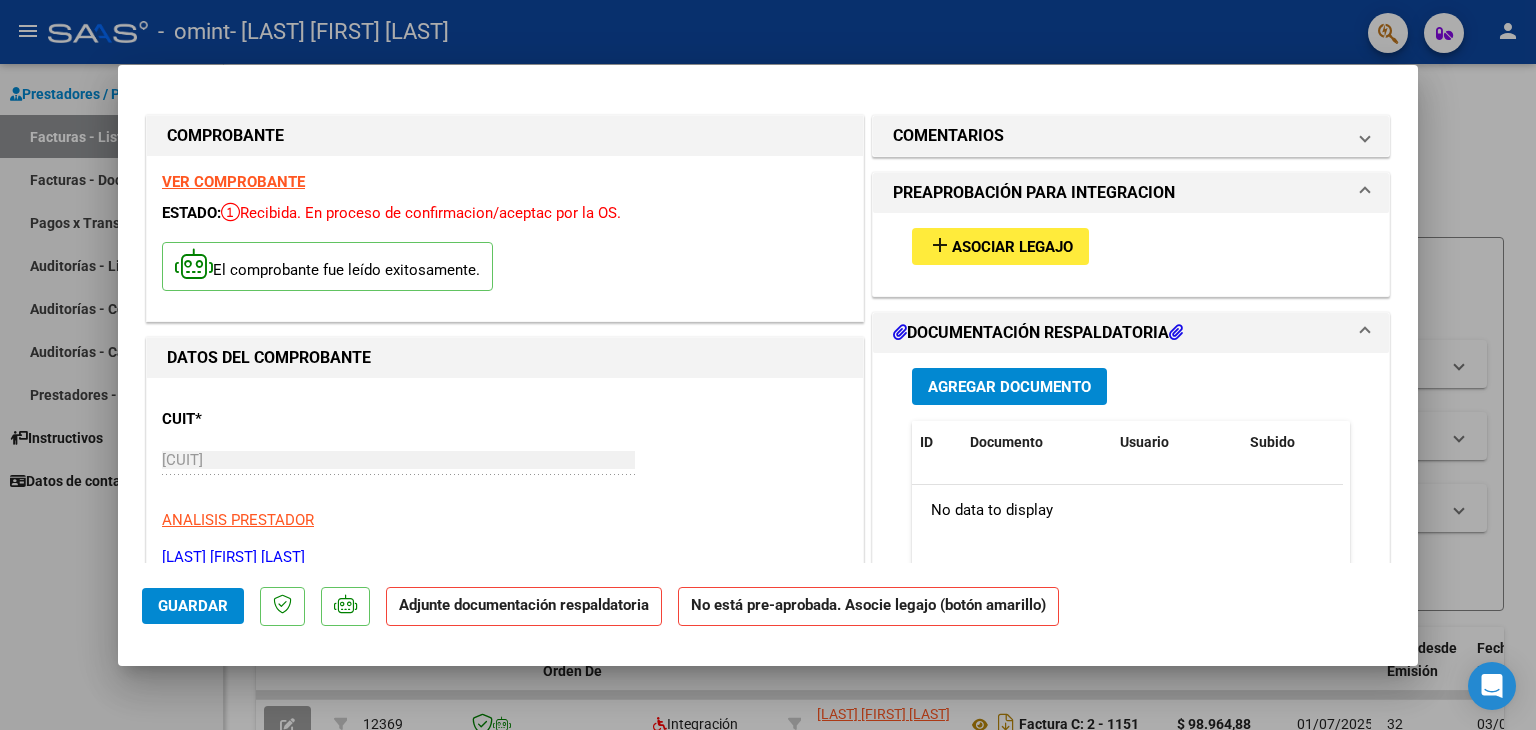 click on "Agregar Documento" at bounding box center (1009, 387) 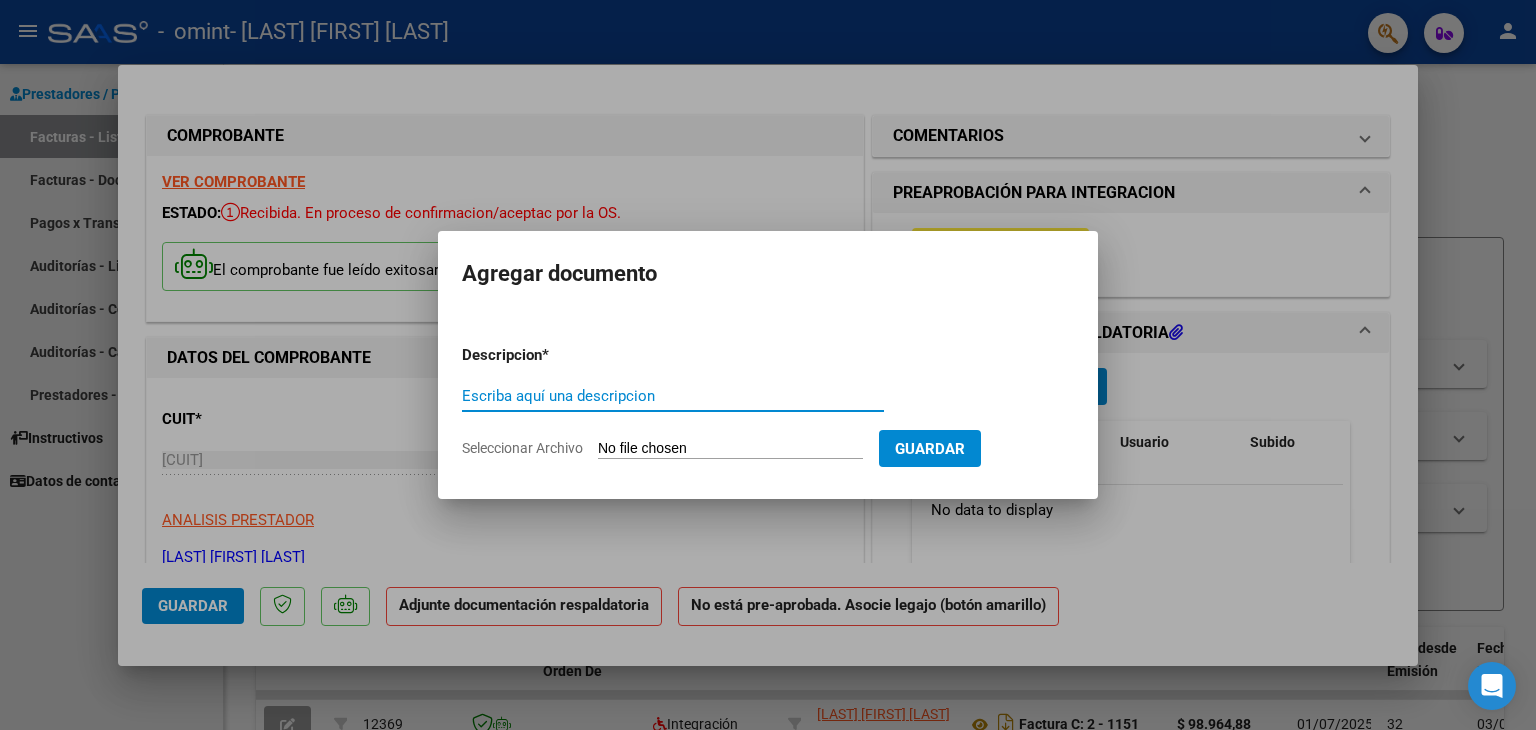 click on "Escriba aquí una descripcion" at bounding box center [673, 396] 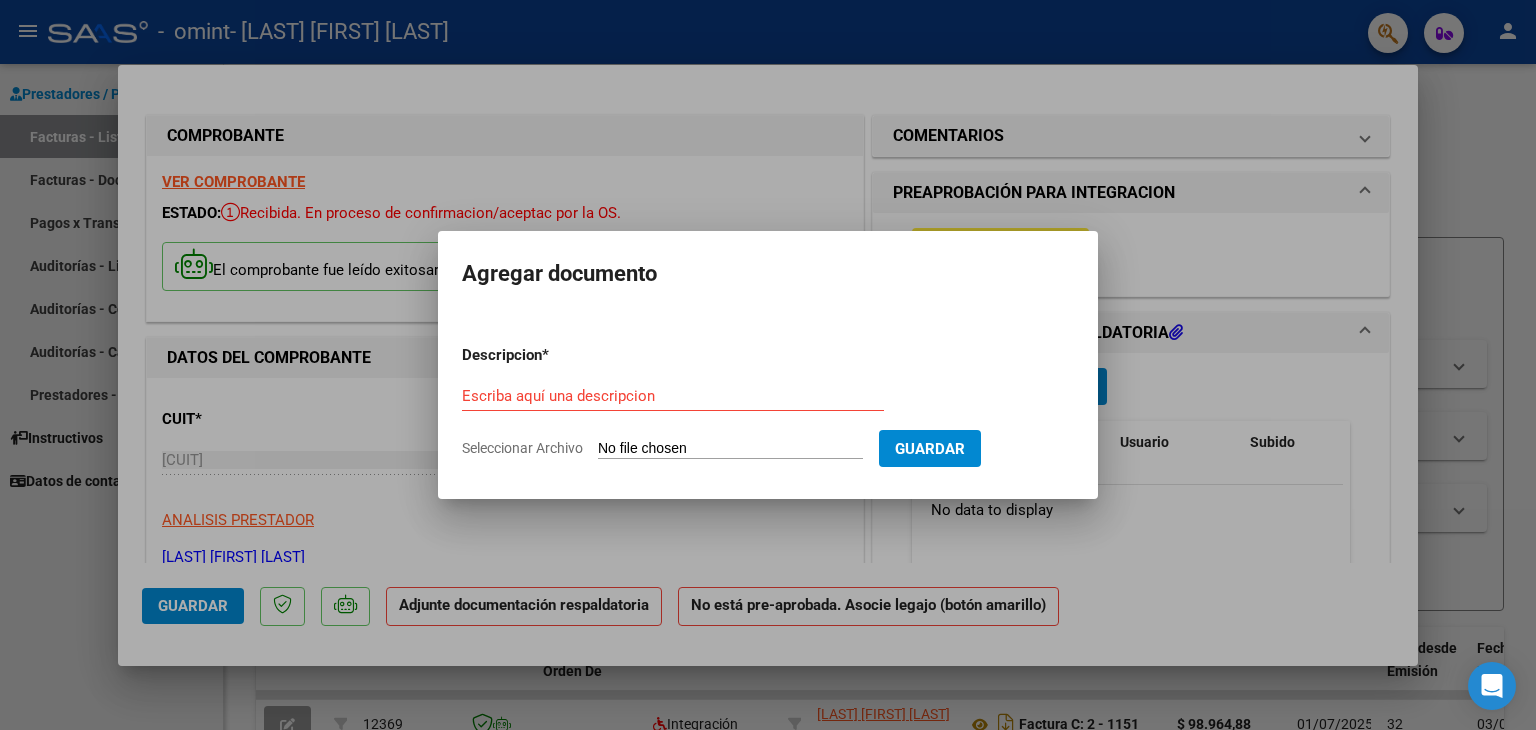 click on "Seleccionar Archivo" at bounding box center [730, 449] 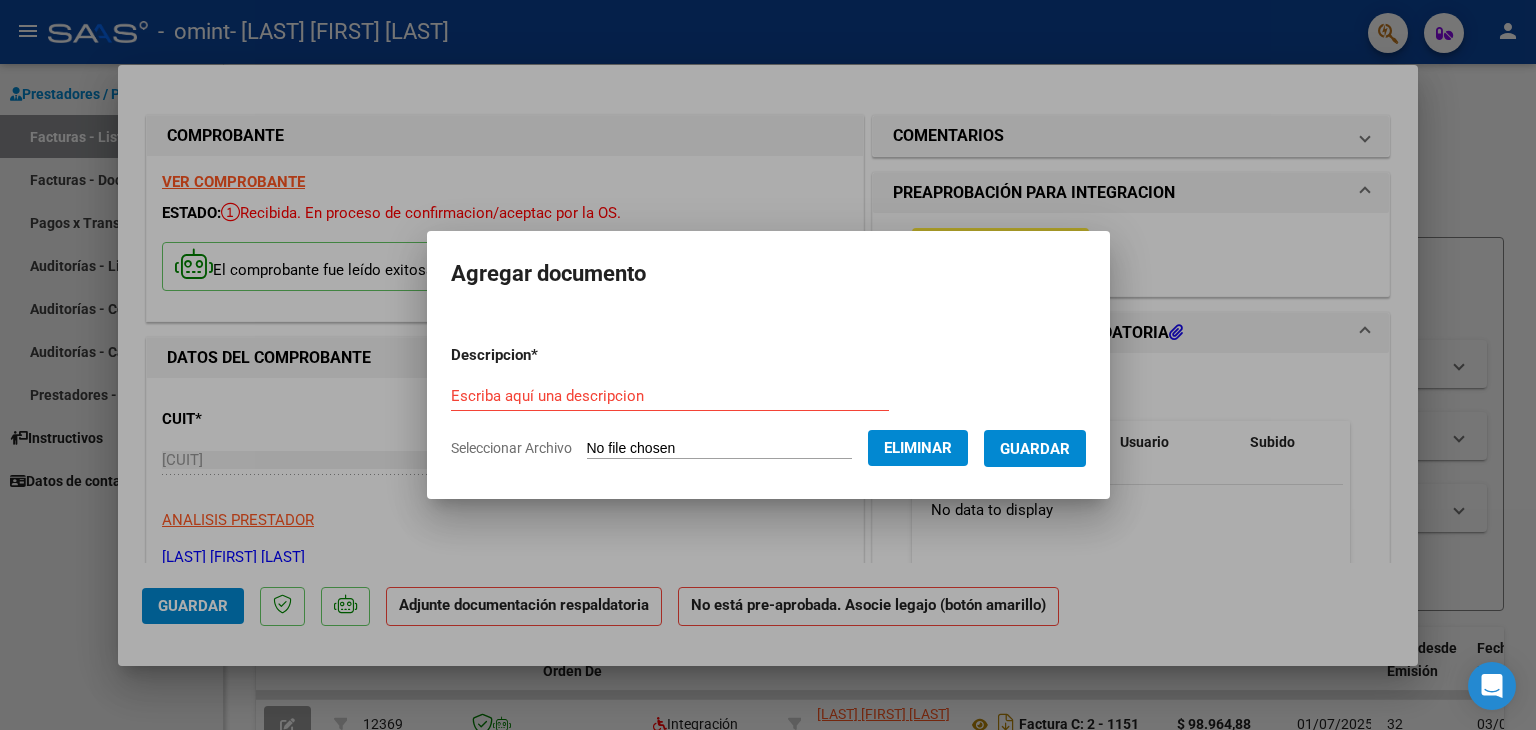 click on "Descripcion  *   Escriba aquí una descripcion  Seleccionar Archivo Eliminar Guardar" at bounding box center (768, 402) 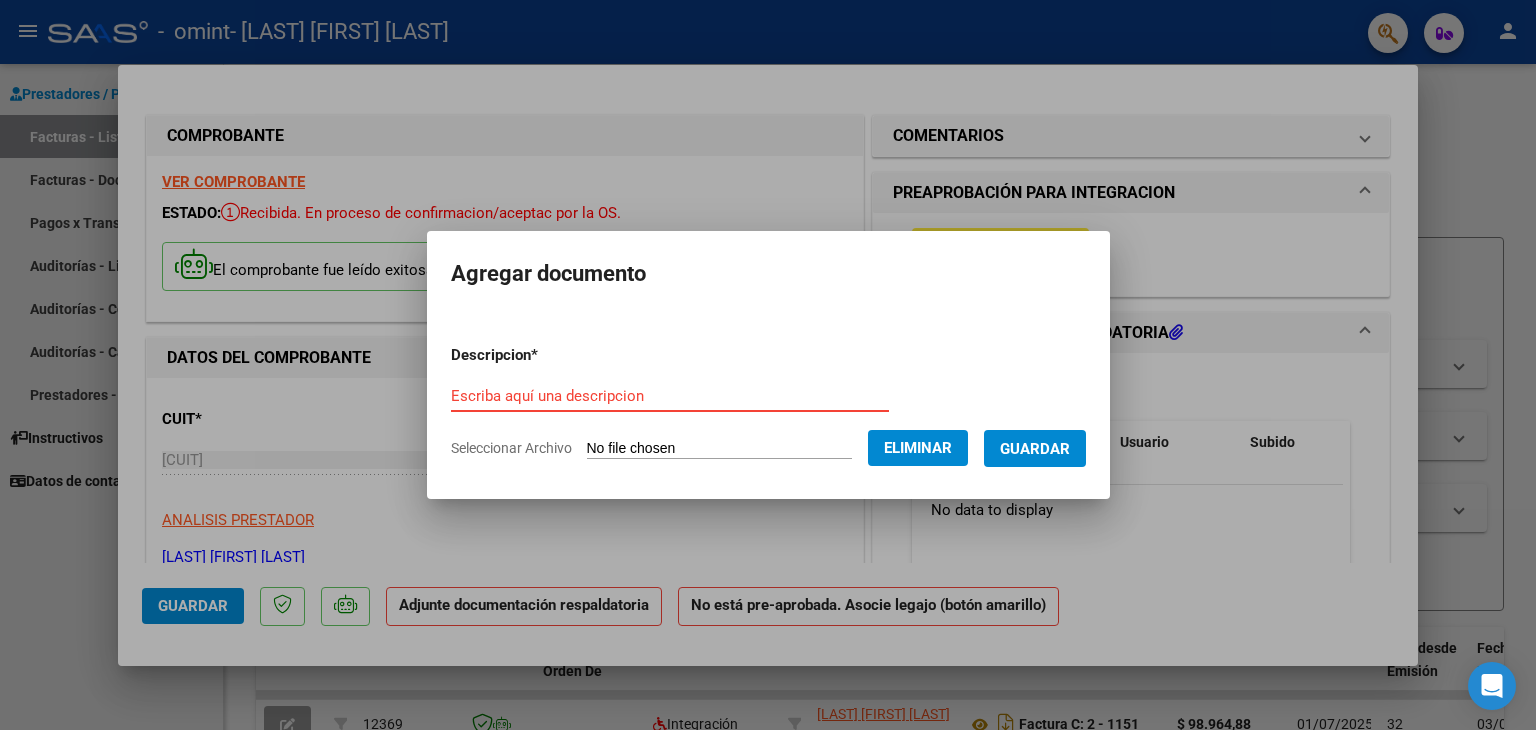 click on "Escriba aquí una descripcion" at bounding box center [670, 396] 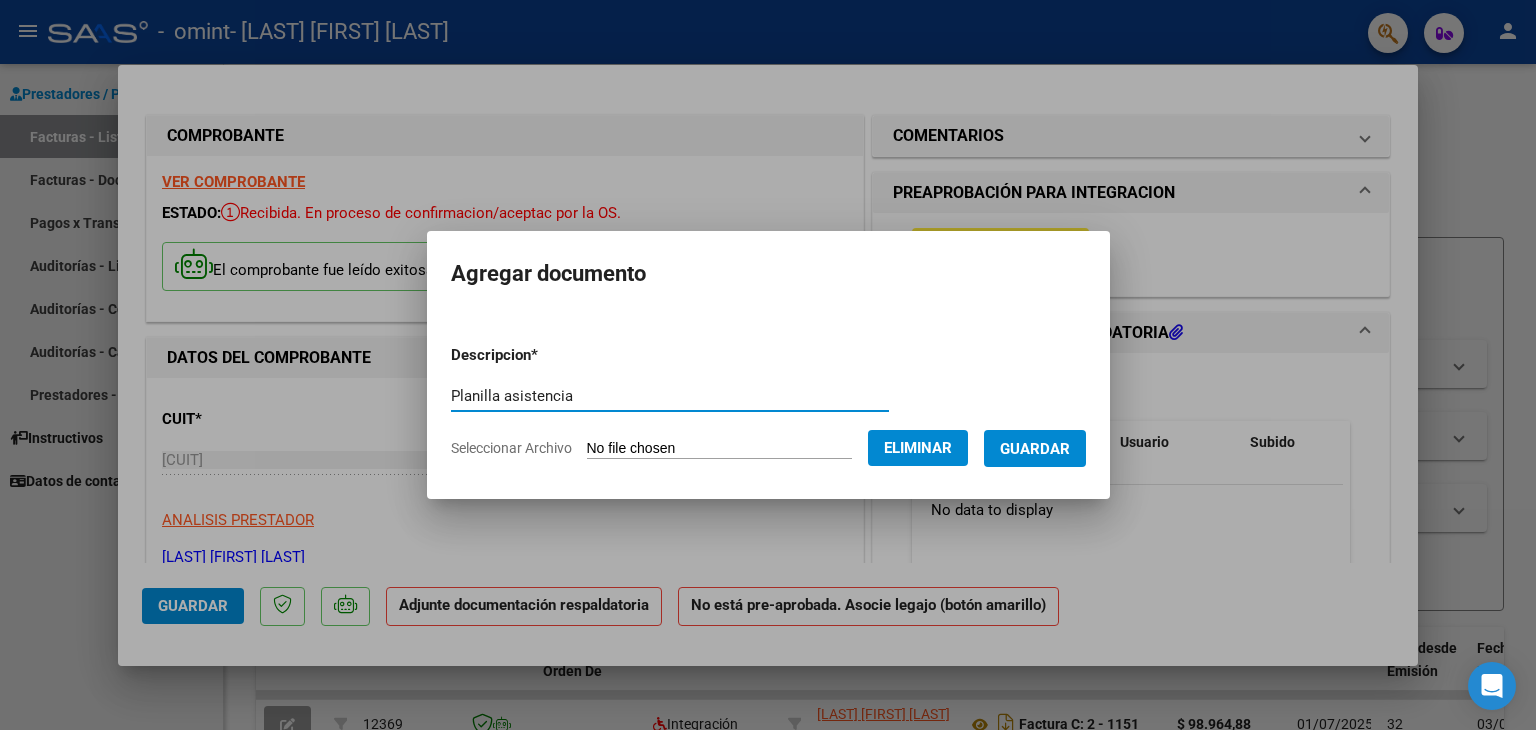 type on "Planilla asistencia" 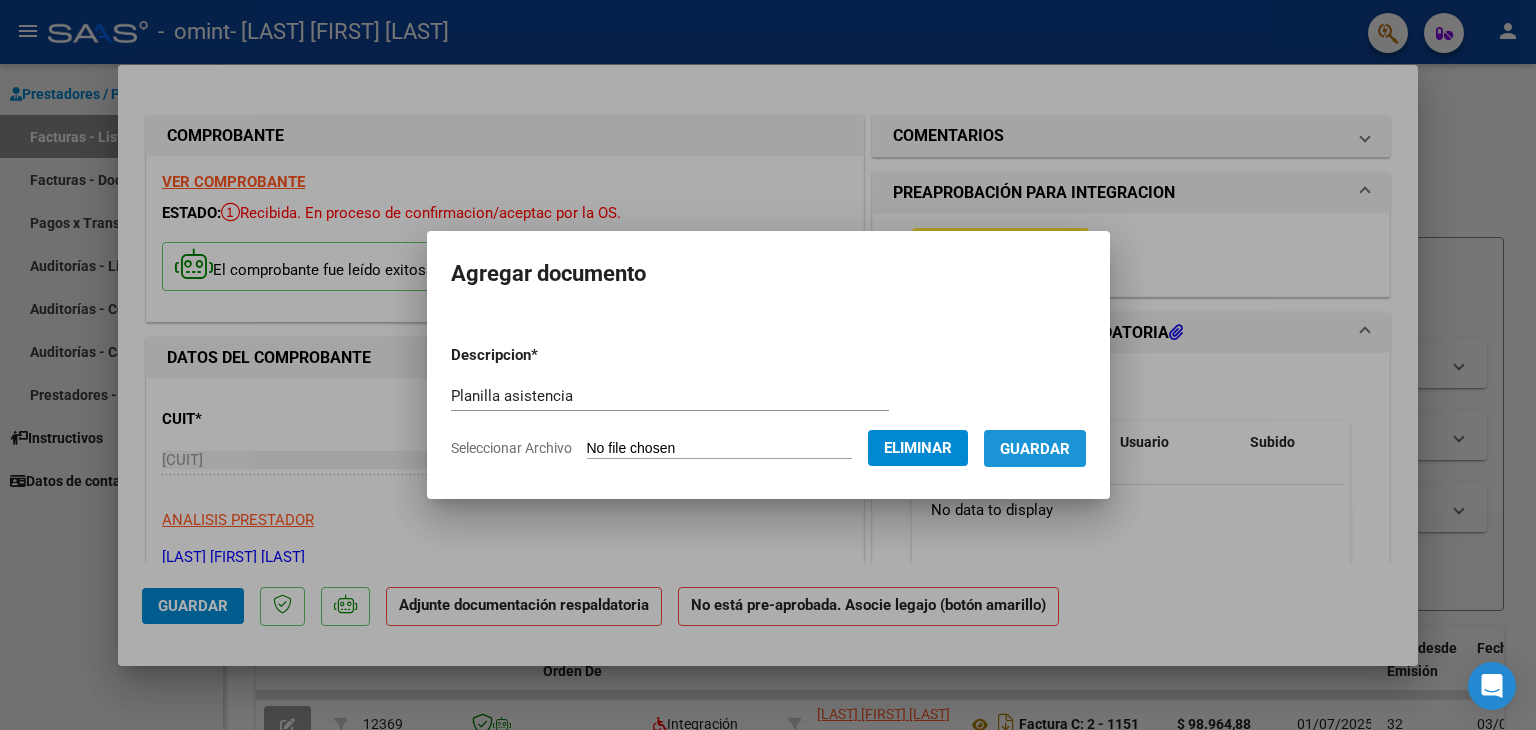 drag, startPoint x: 1041, startPoint y: 437, endPoint x: 1049, endPoint y: 585, distance: 148.21606 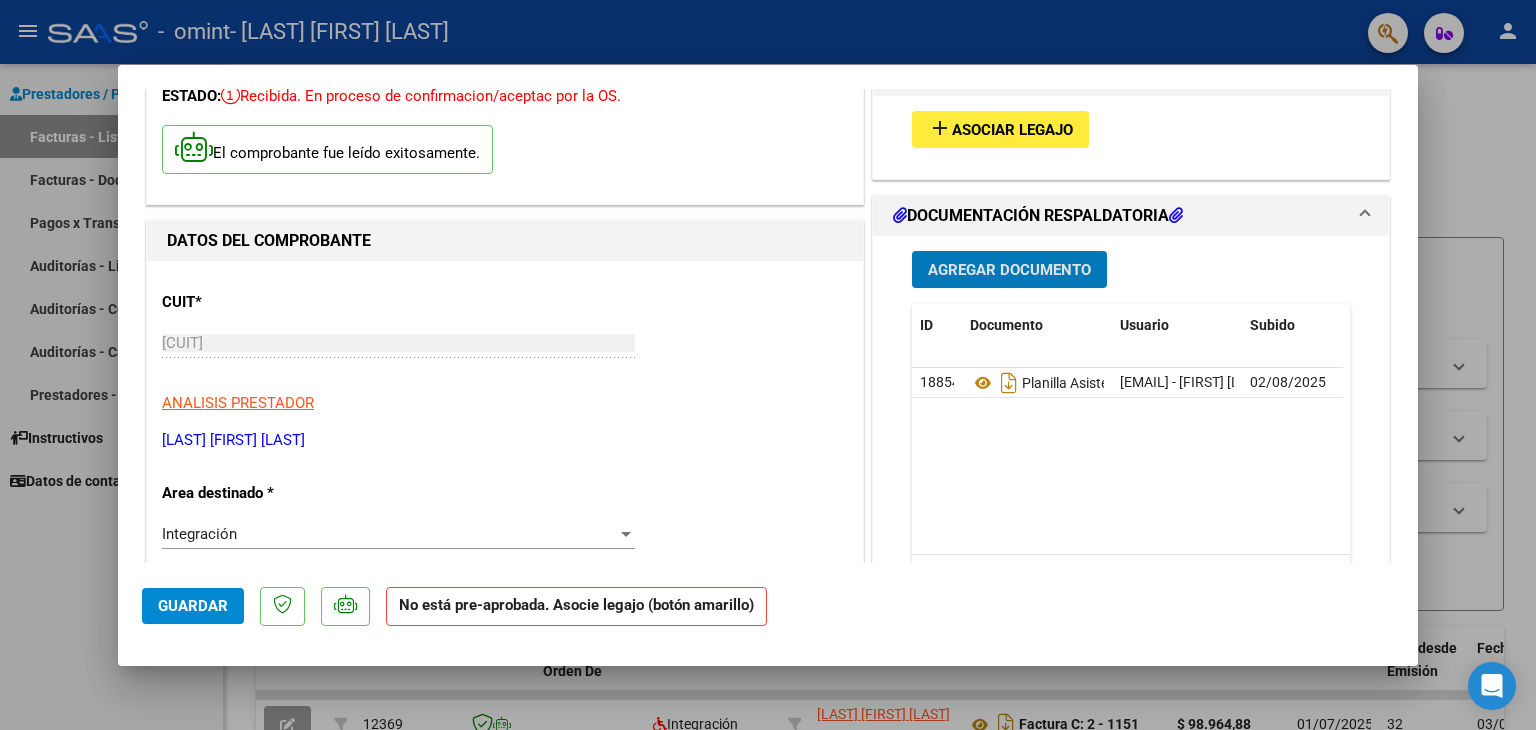 scroll, scrollTop: 0, scrollLeft: 0, axis: both 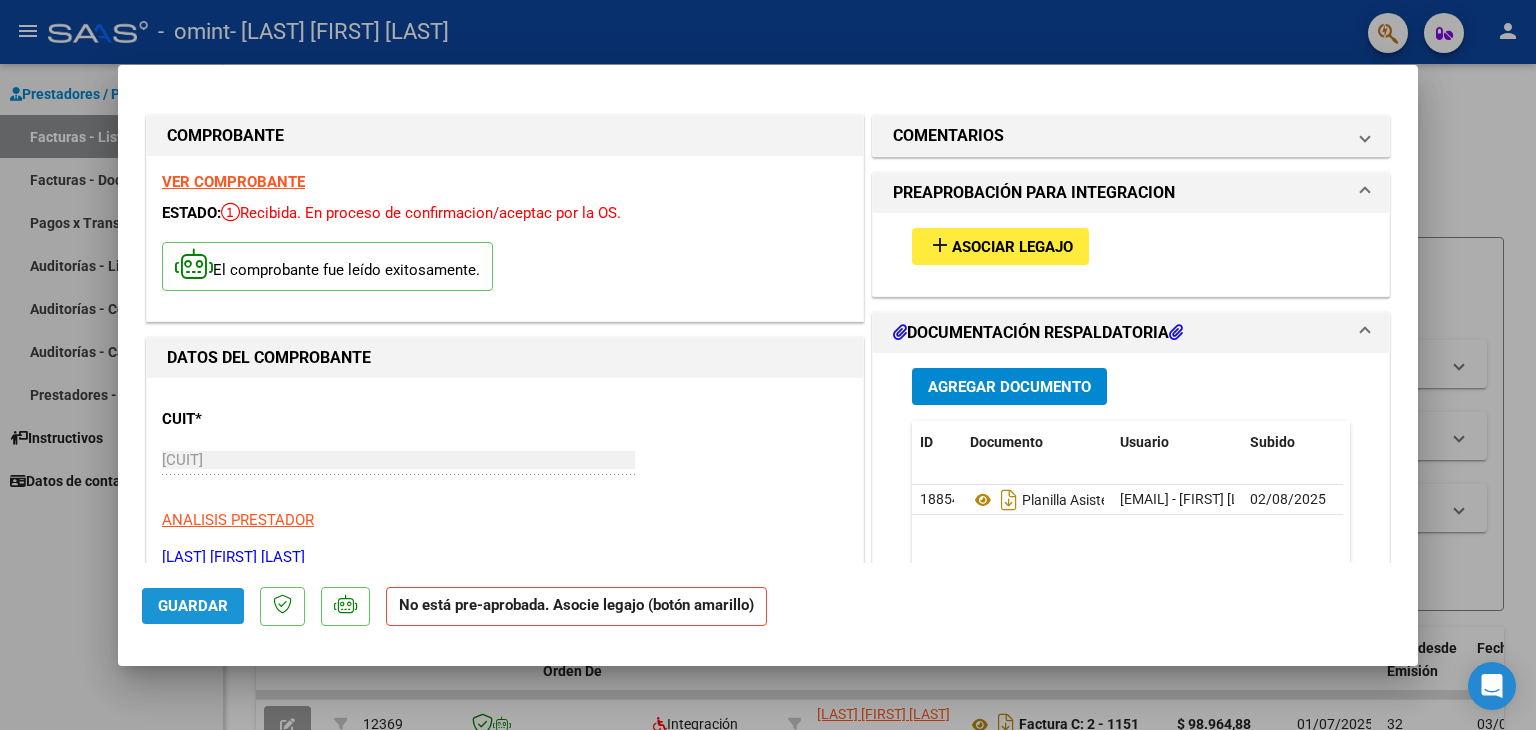drag, startPoint x: 192, startPoint y: 602, endPoint x: 553, endPoint y: 573, distance: 362.16293 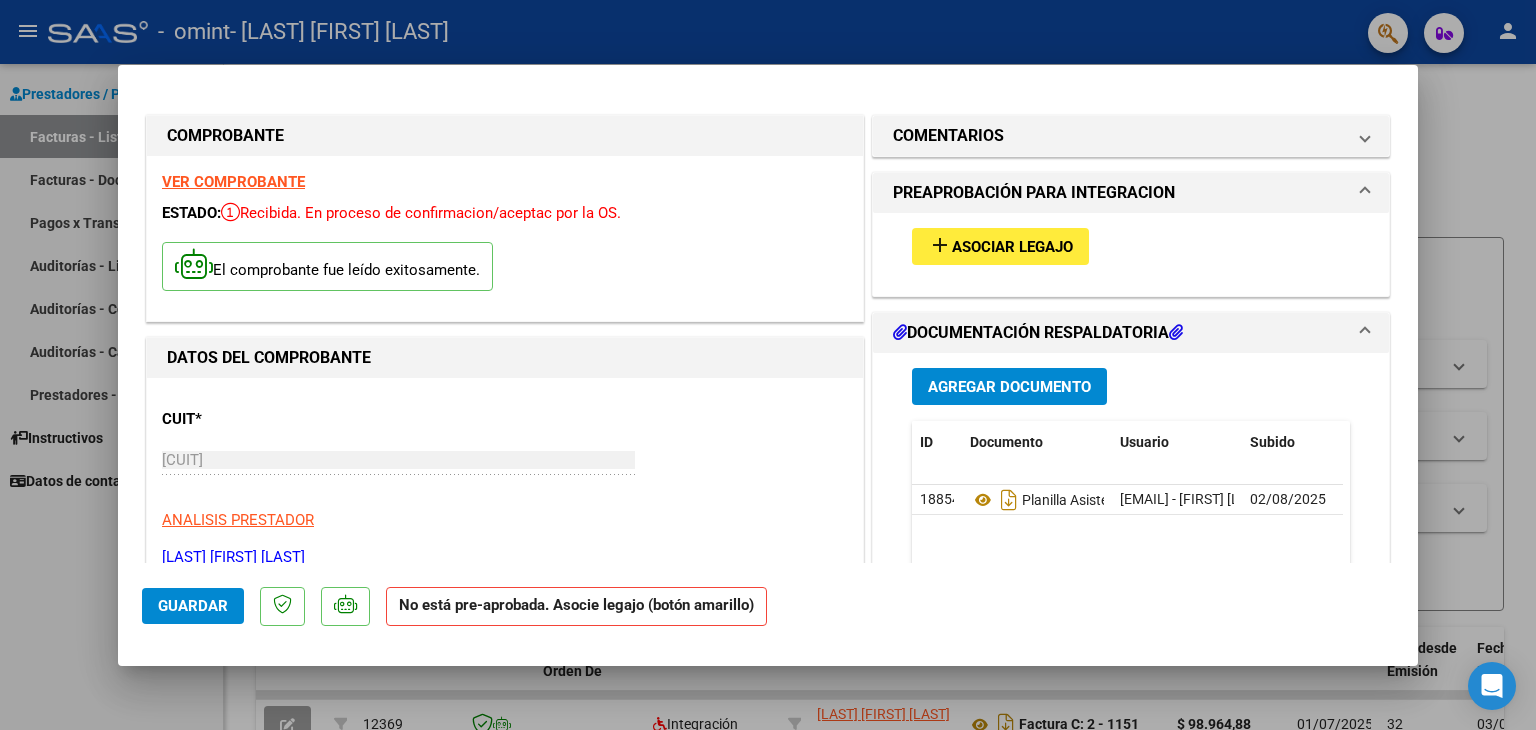 click on "Guardar" 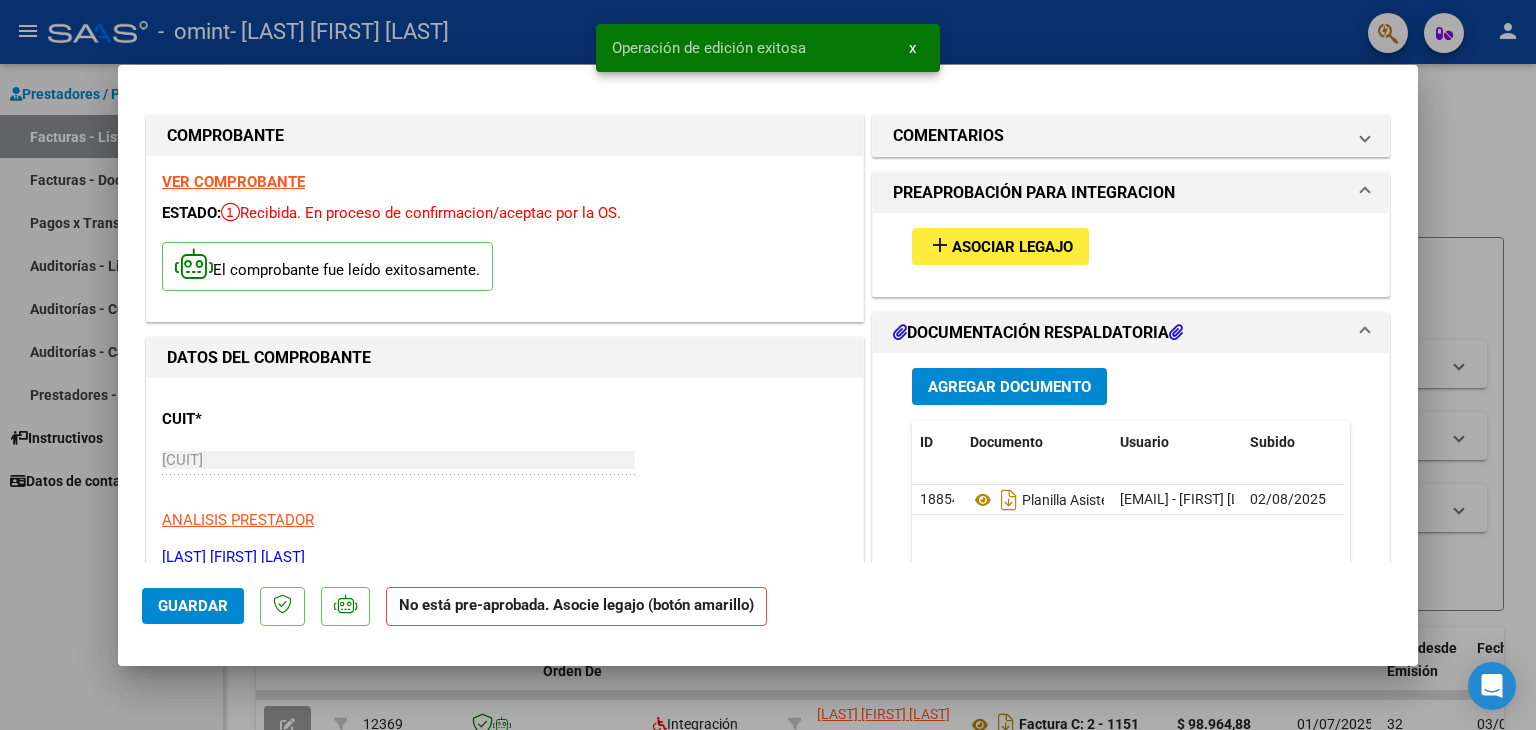 click on "Asociar Legajo" at bounding box center (1012, 247) 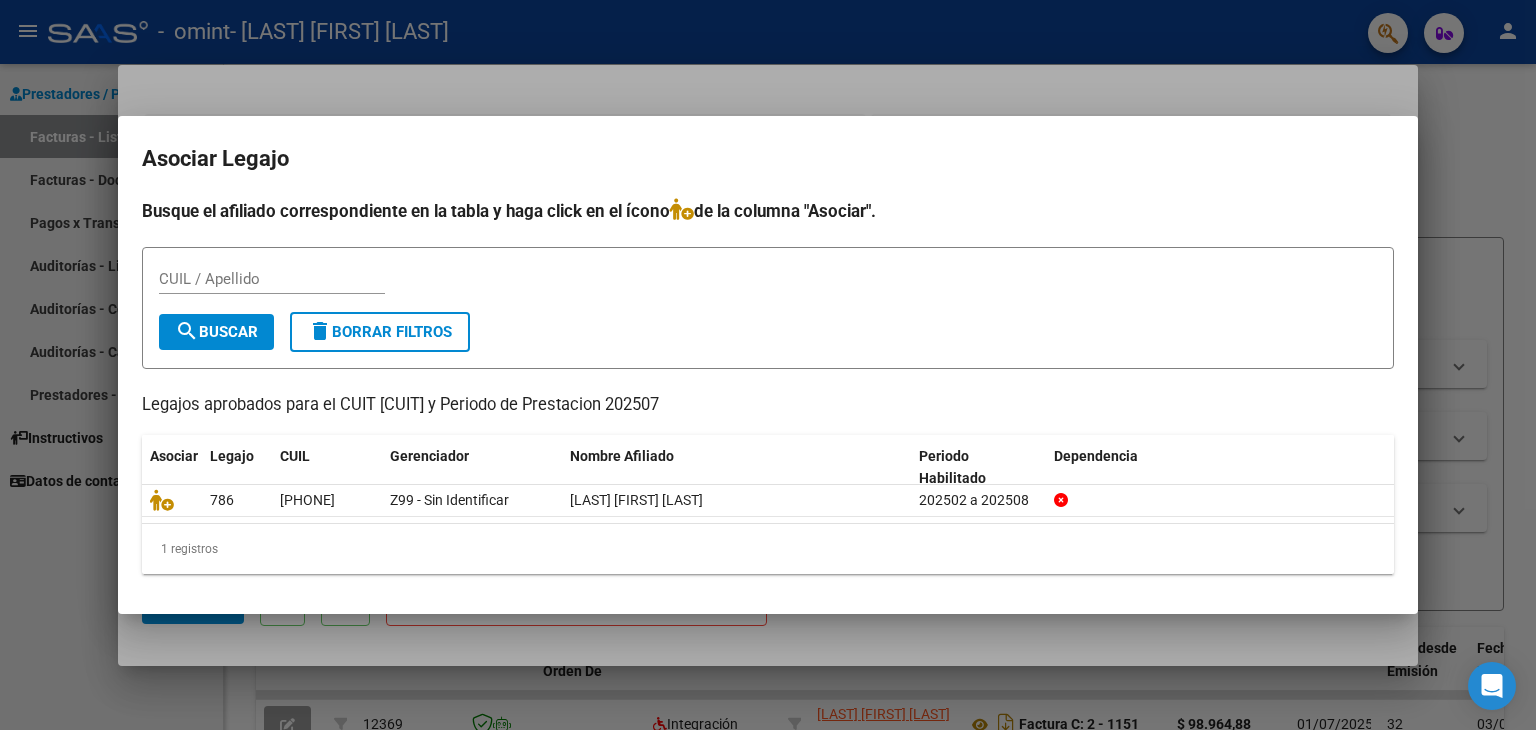 click on "CUIL / Apellido" at bounding box center (272, 279) 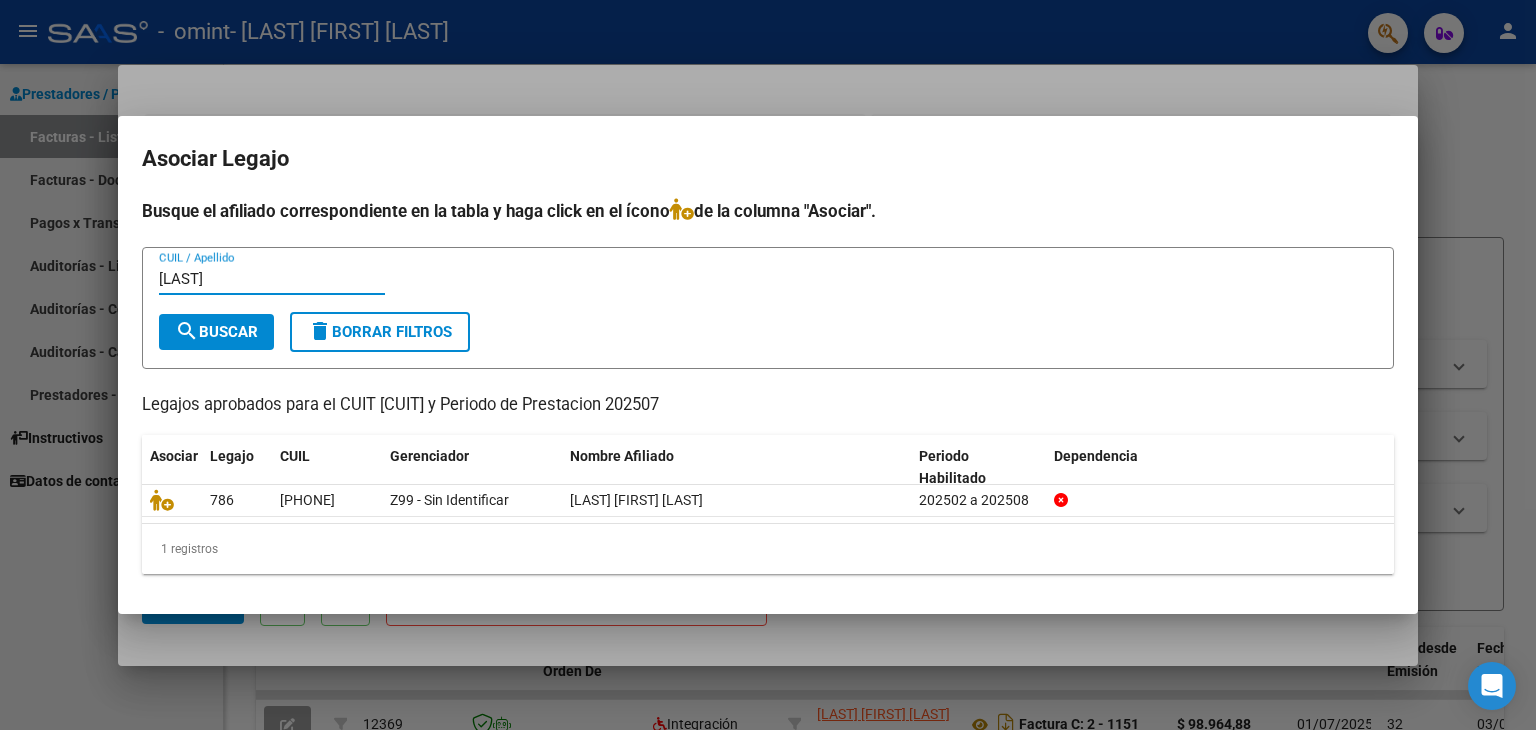 type on "[LAST]" 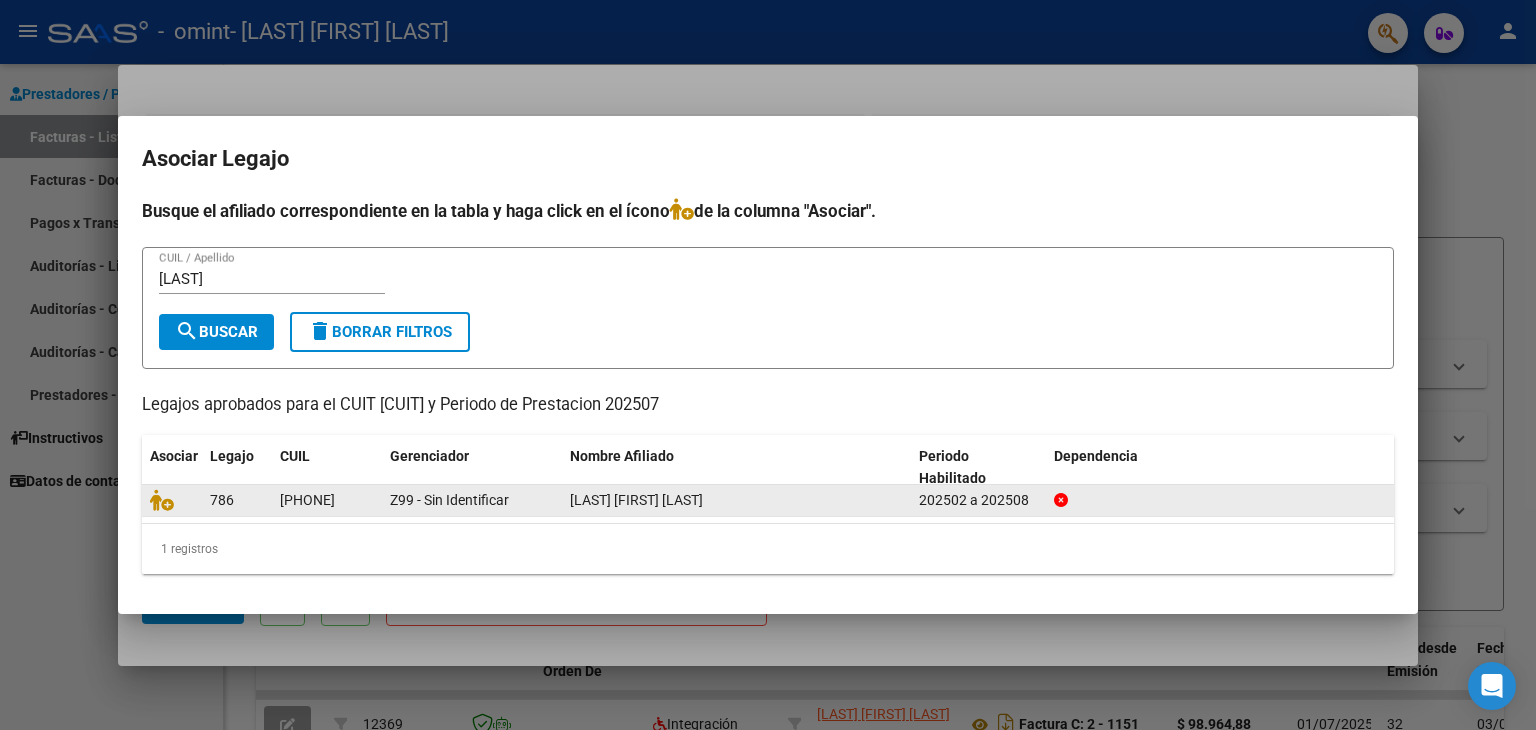 click on "[PHONE]" 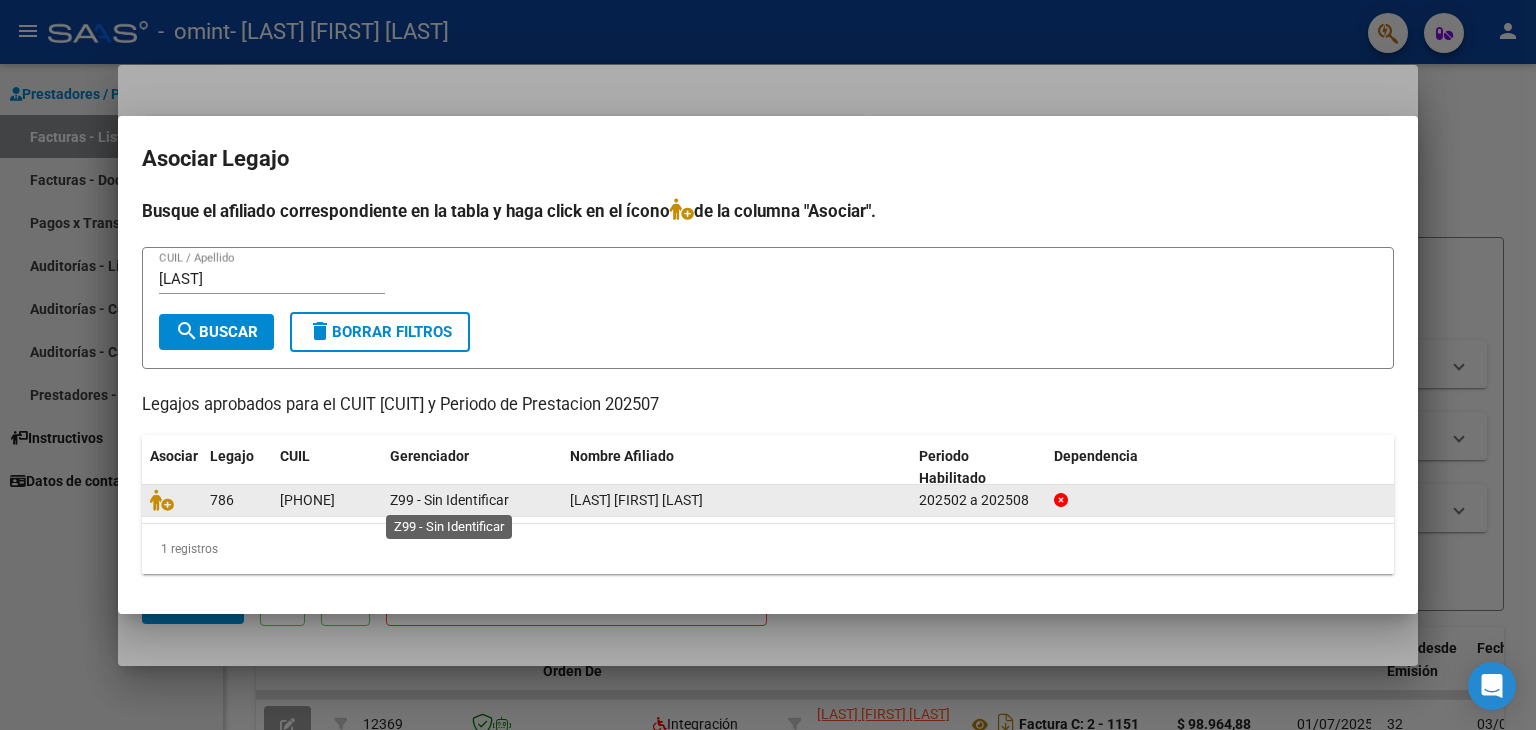 click on "Z99 - Sin Identificar" 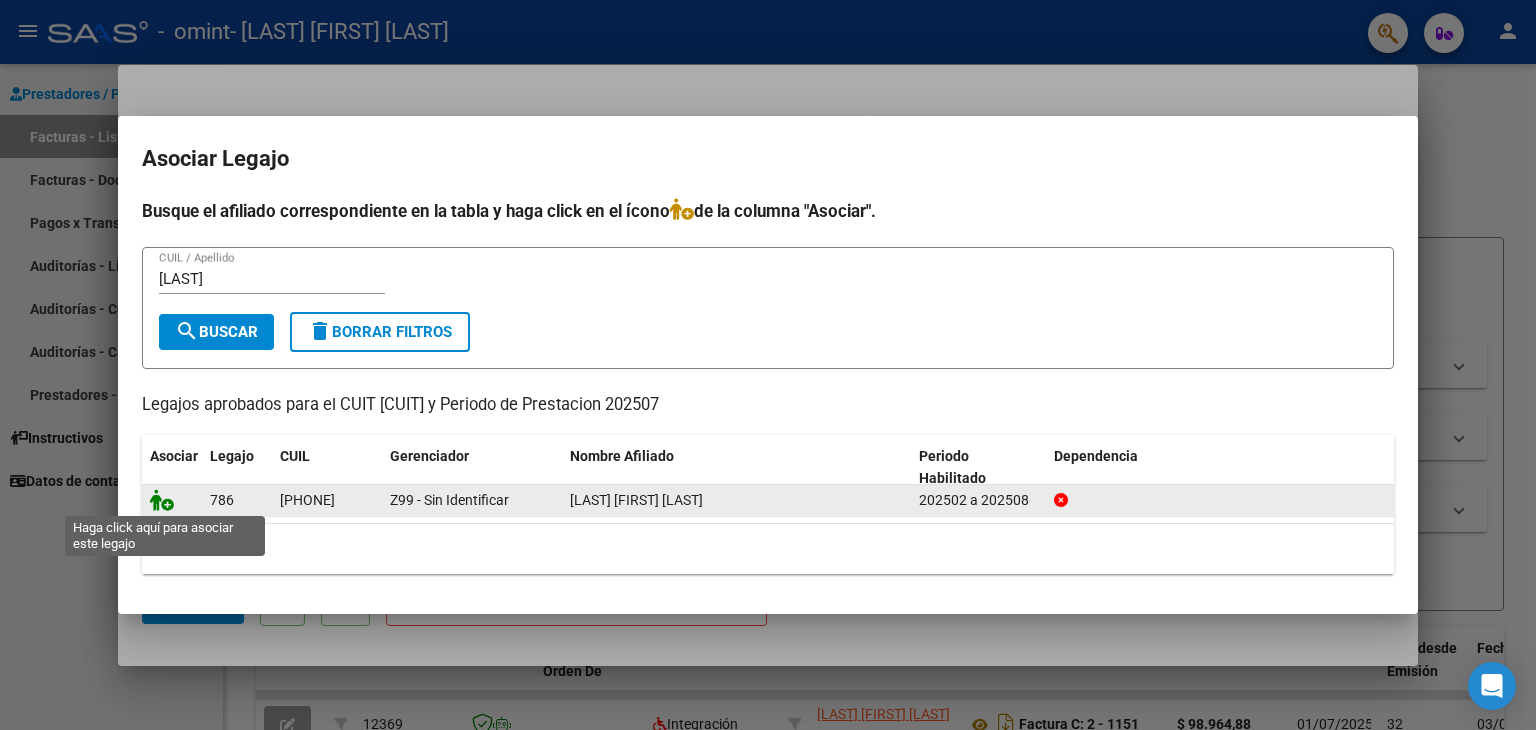 click 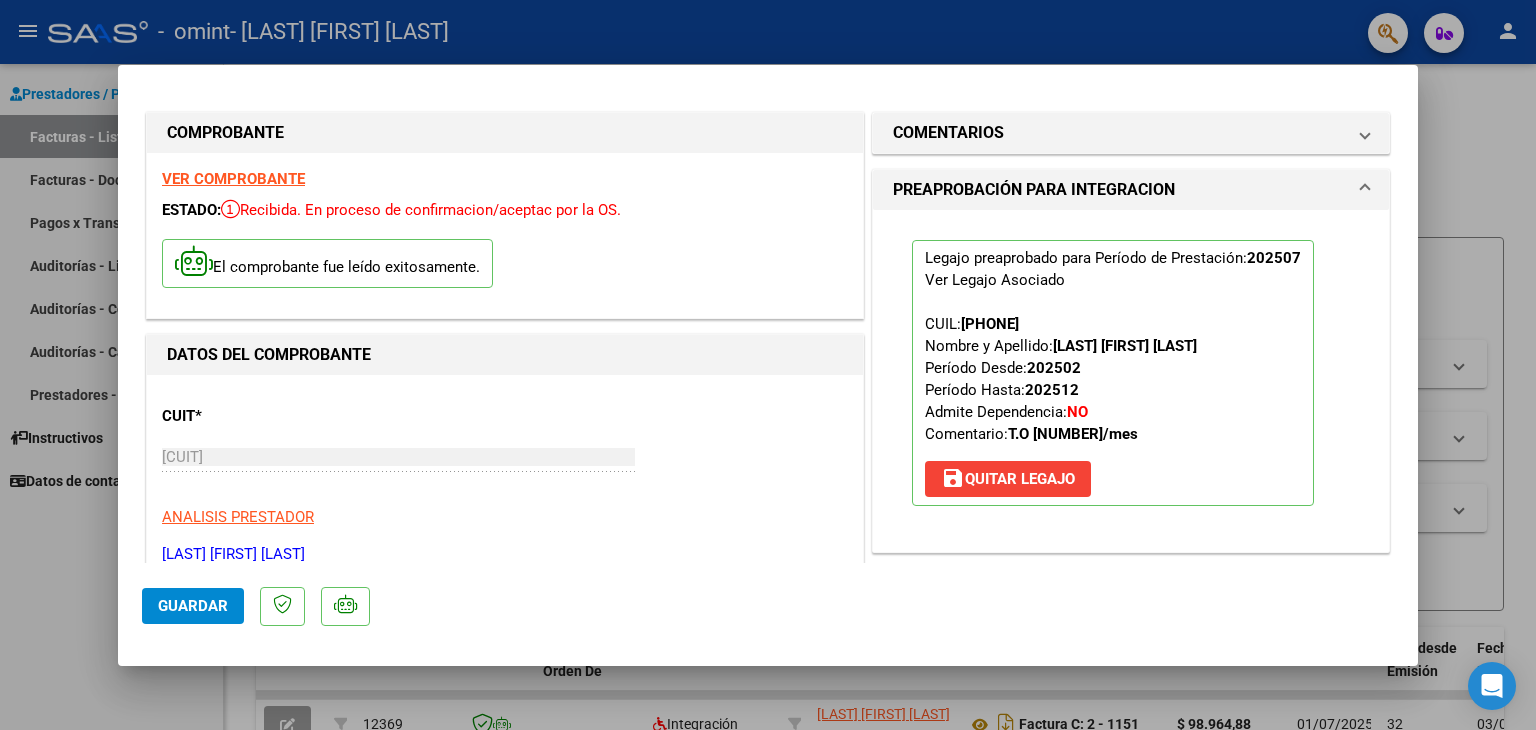 scroll, scrollTop: 0, scrollLeft: 0, axis: both 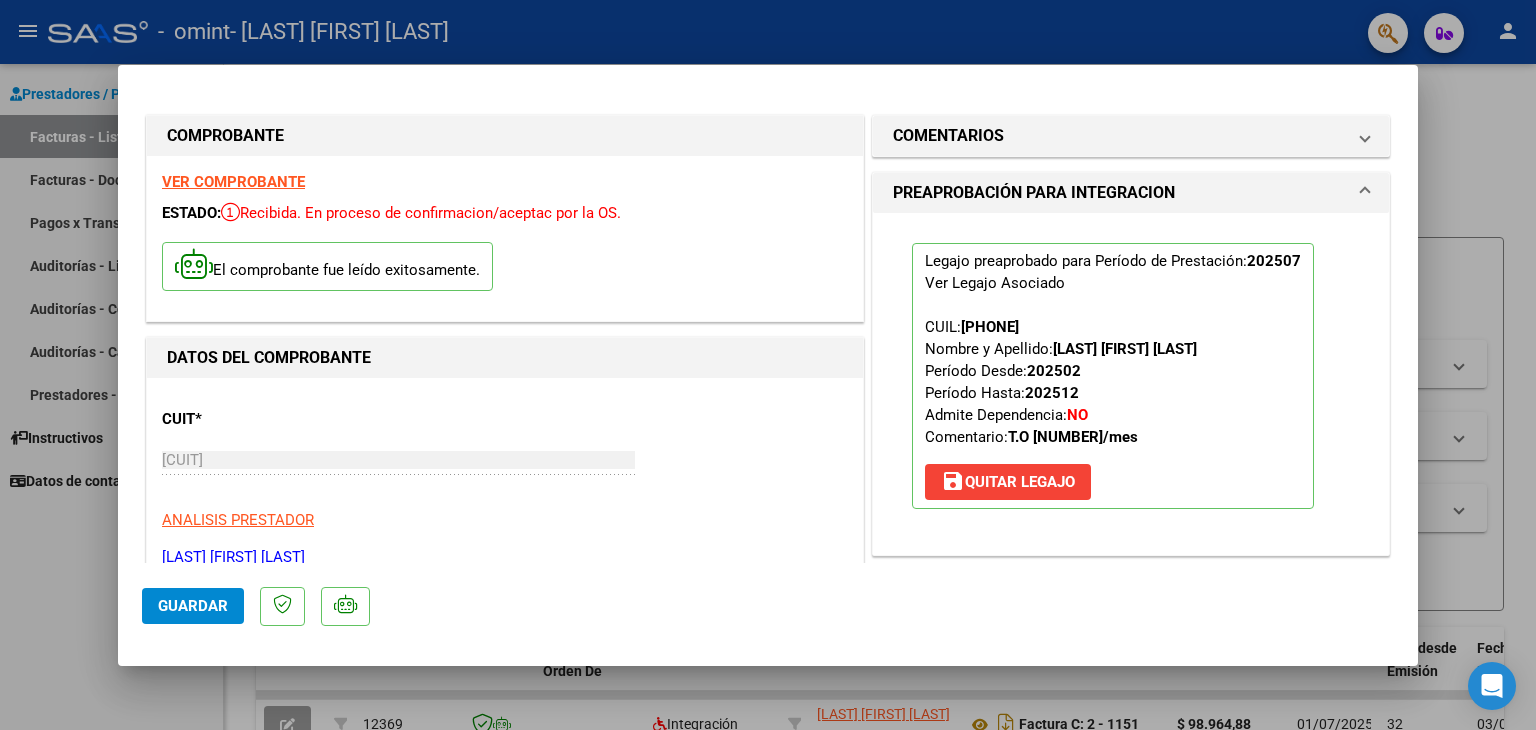 click on "Guardar" 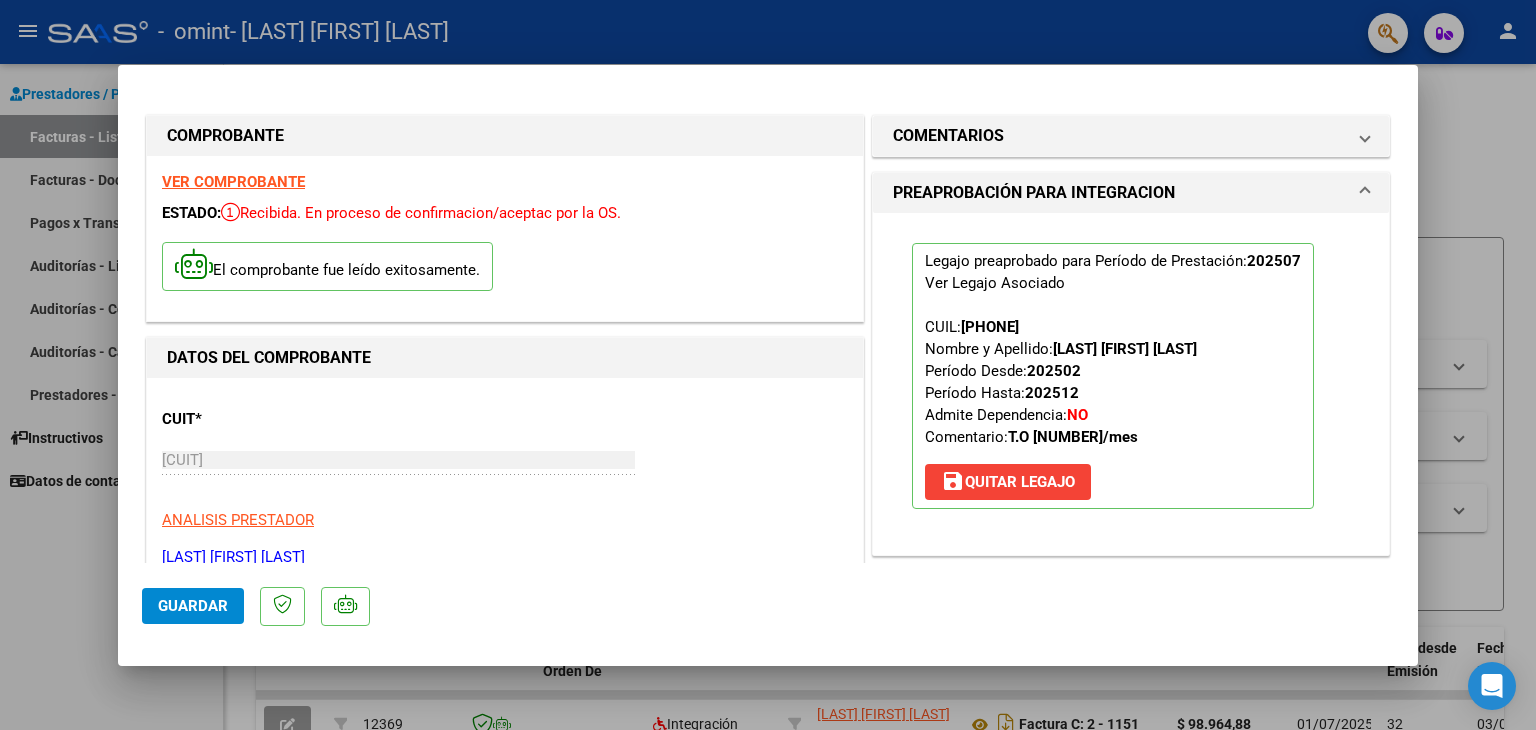click on "Guardar" 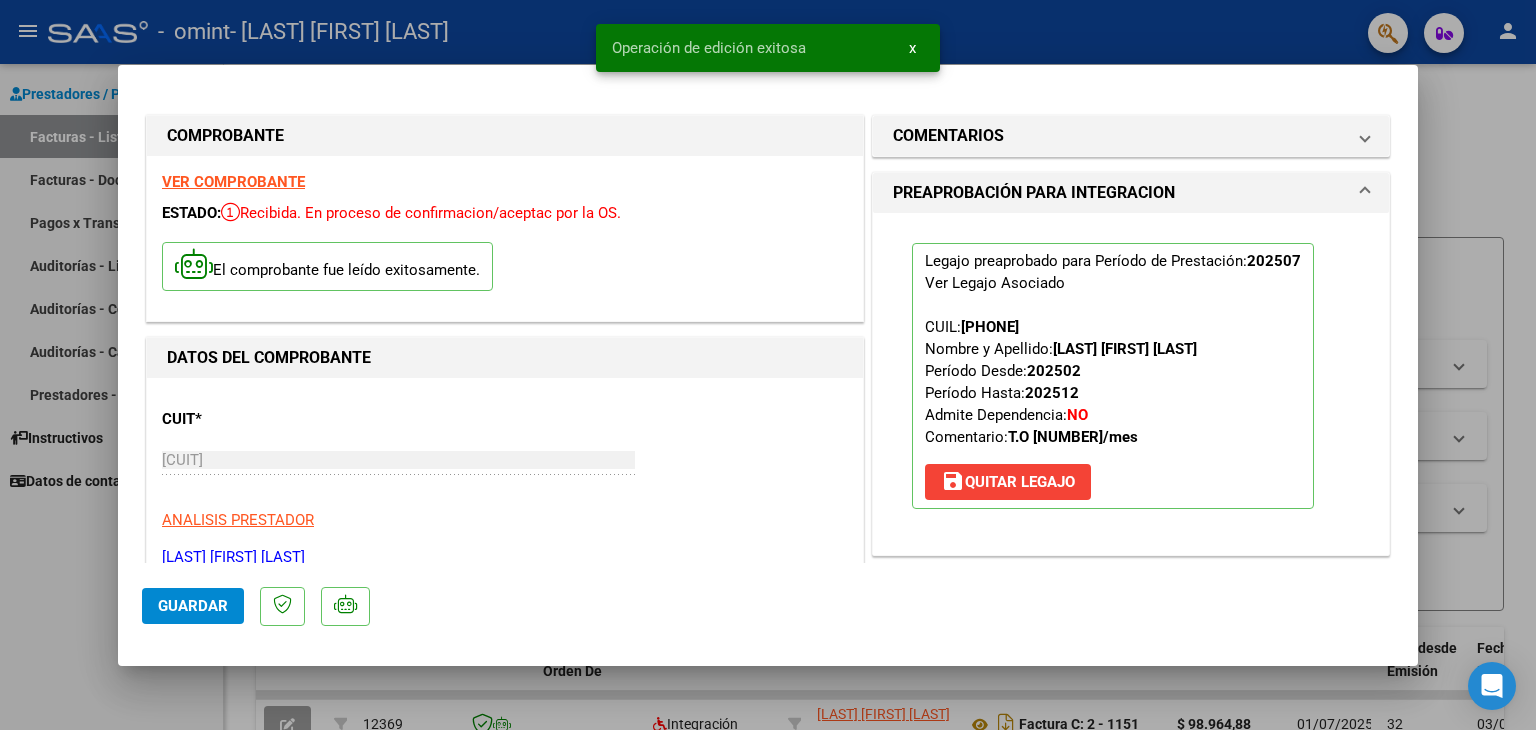 click at bounding box center (768, 365) 